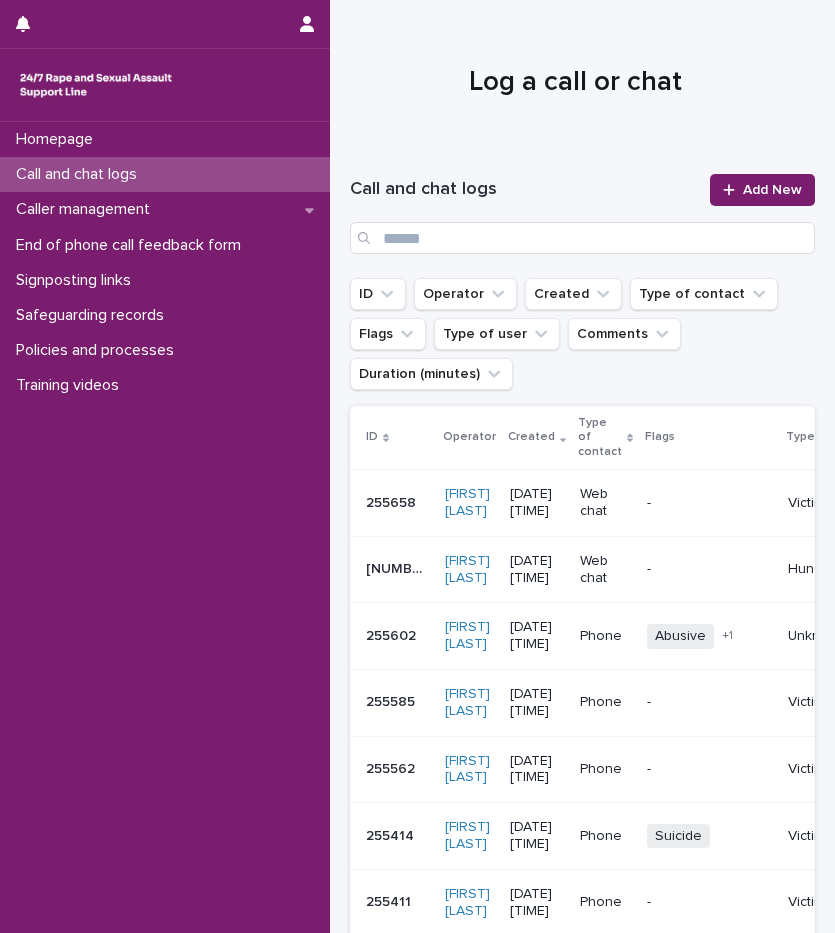 scroll, scrollTop: 0, scrollLeft: 0, axis: both 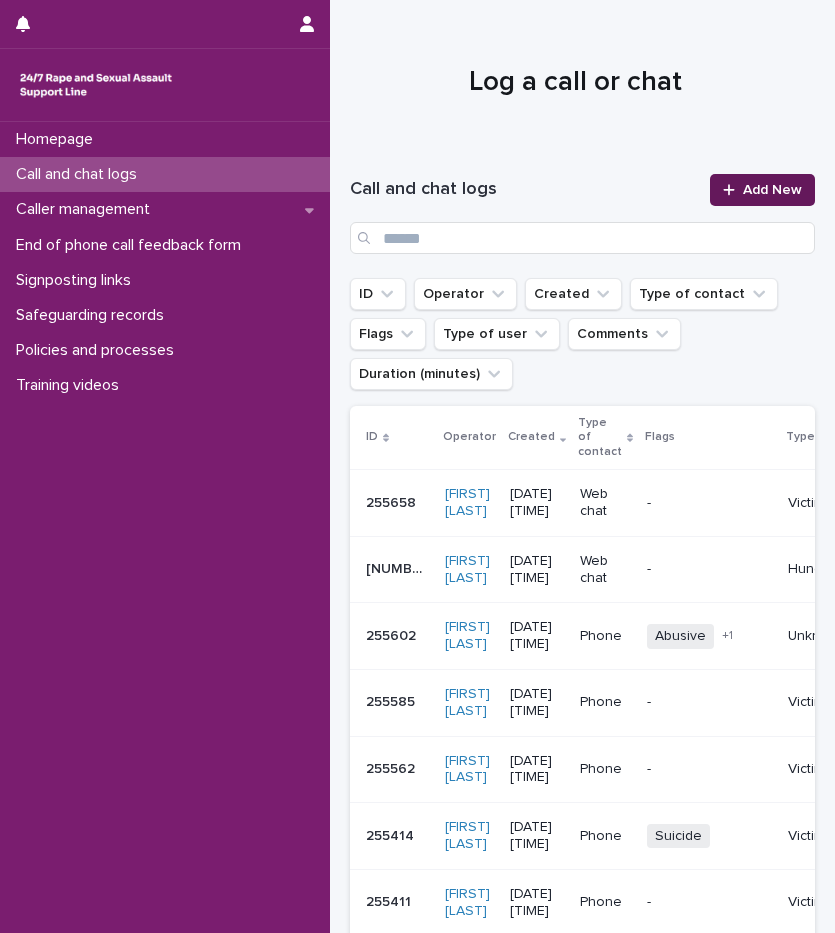 drag, startPoint x: 0, startPoint y: 0, endPoint x: 761, endPoint y: 187, distance: 783.639 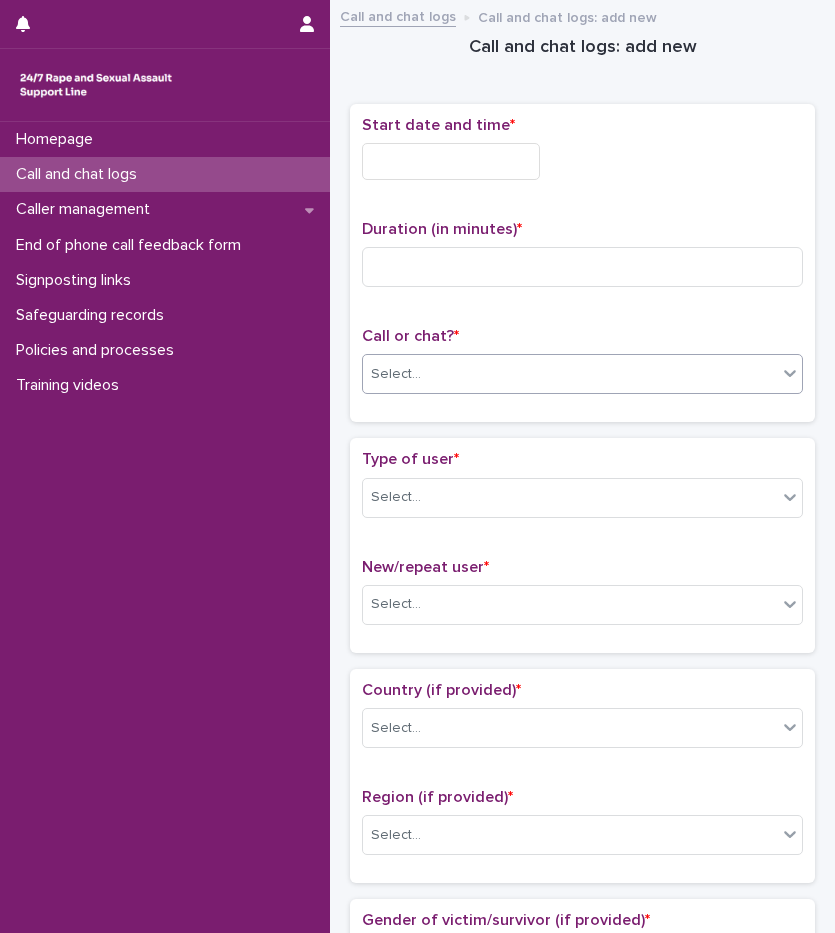 click at bounding box center (424, 373) 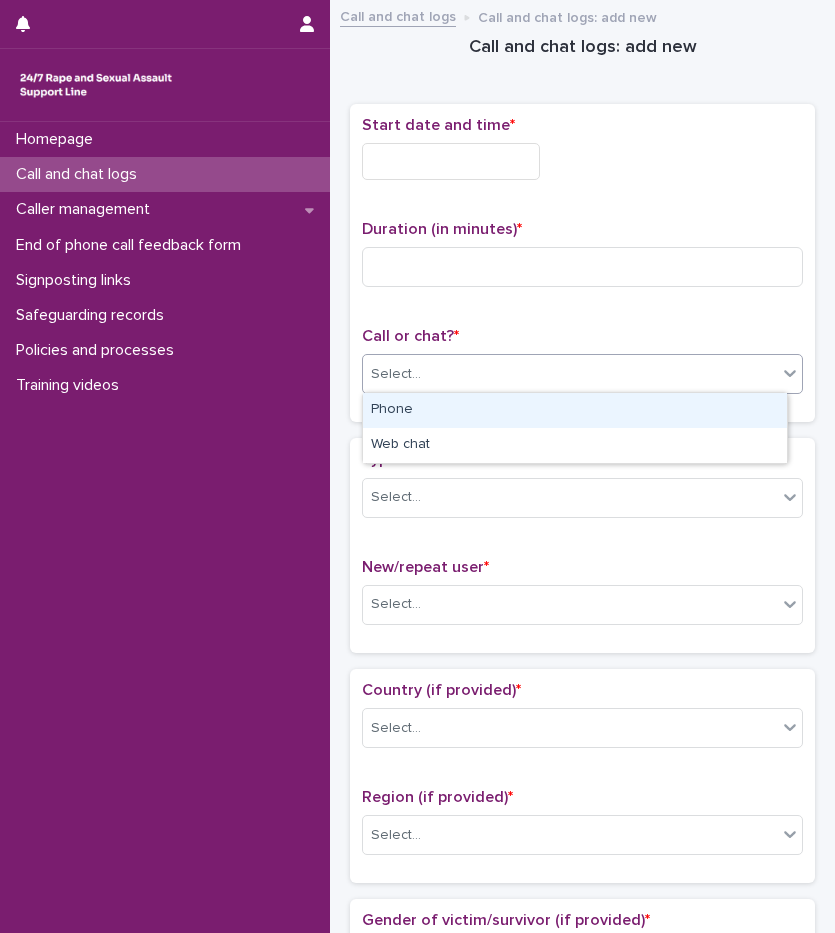 click on "Phone" at bounding box center (575, 410) 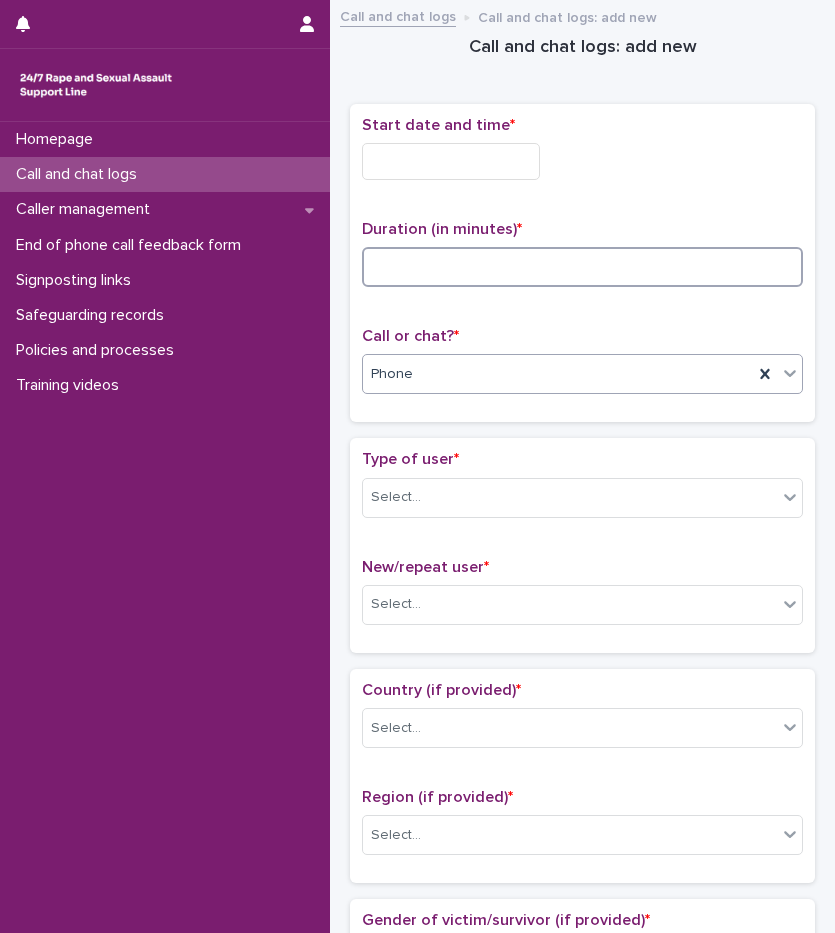 click at bounding box center [582, 267] 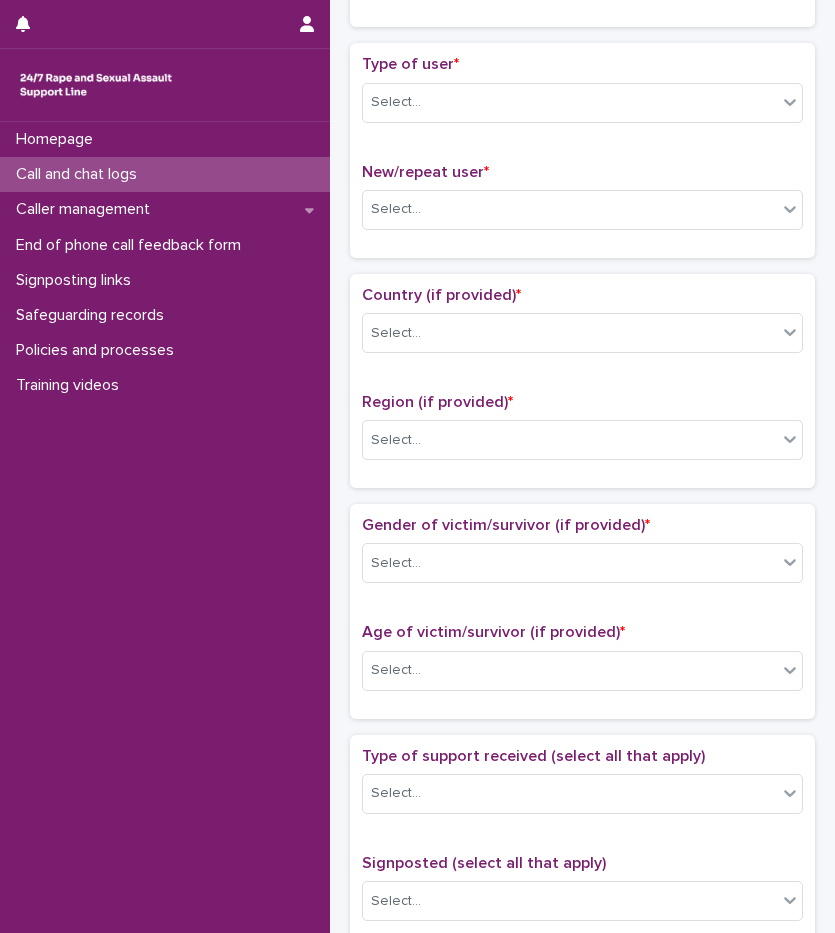 scroll, scrollTop: 1260, scrollLeft: 0, axis: vertical 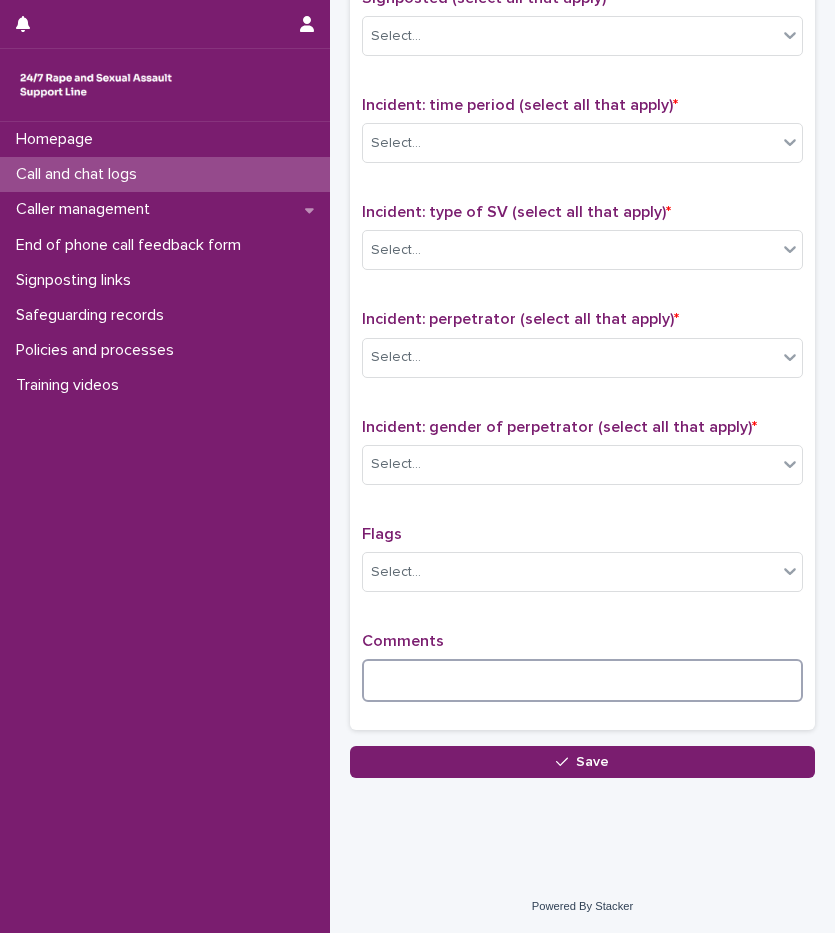 click at bounding box center (582, 680) 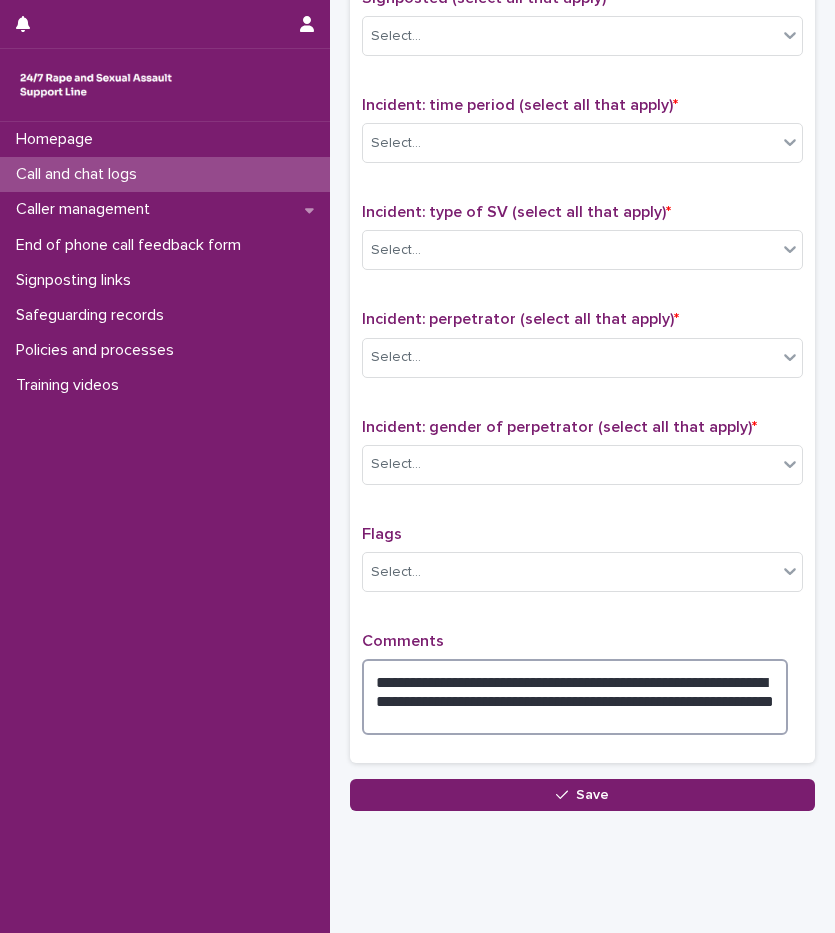 click on "**********" at bounding box center (575, 697) 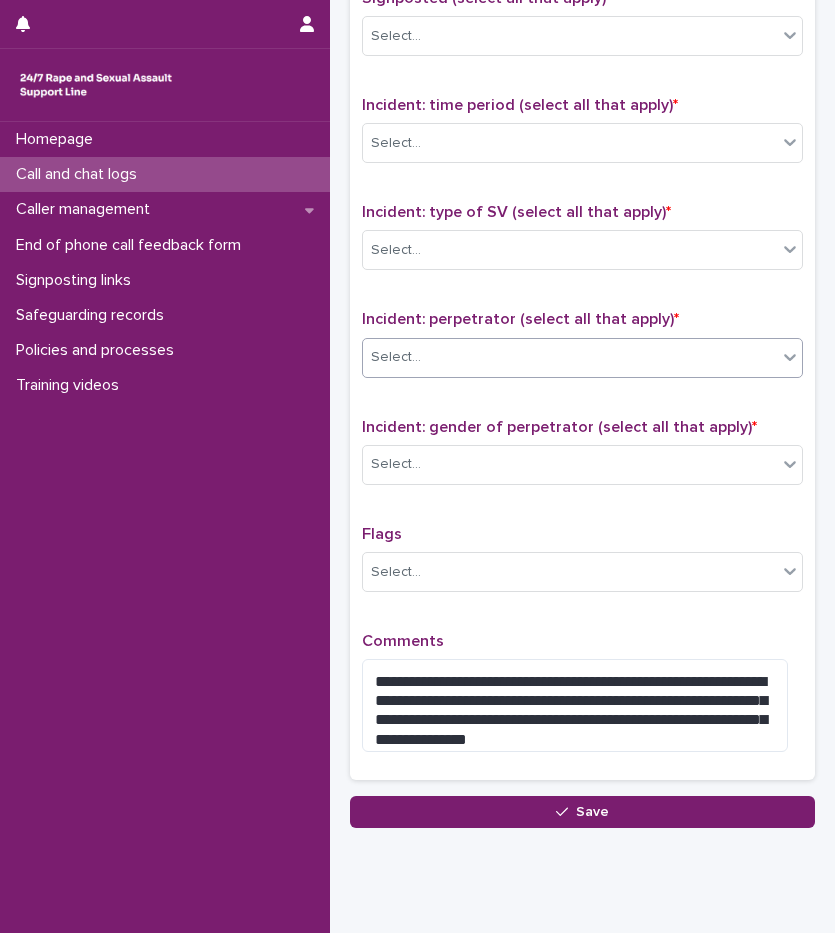 click on "Select..." at bounding box center [570, 357] 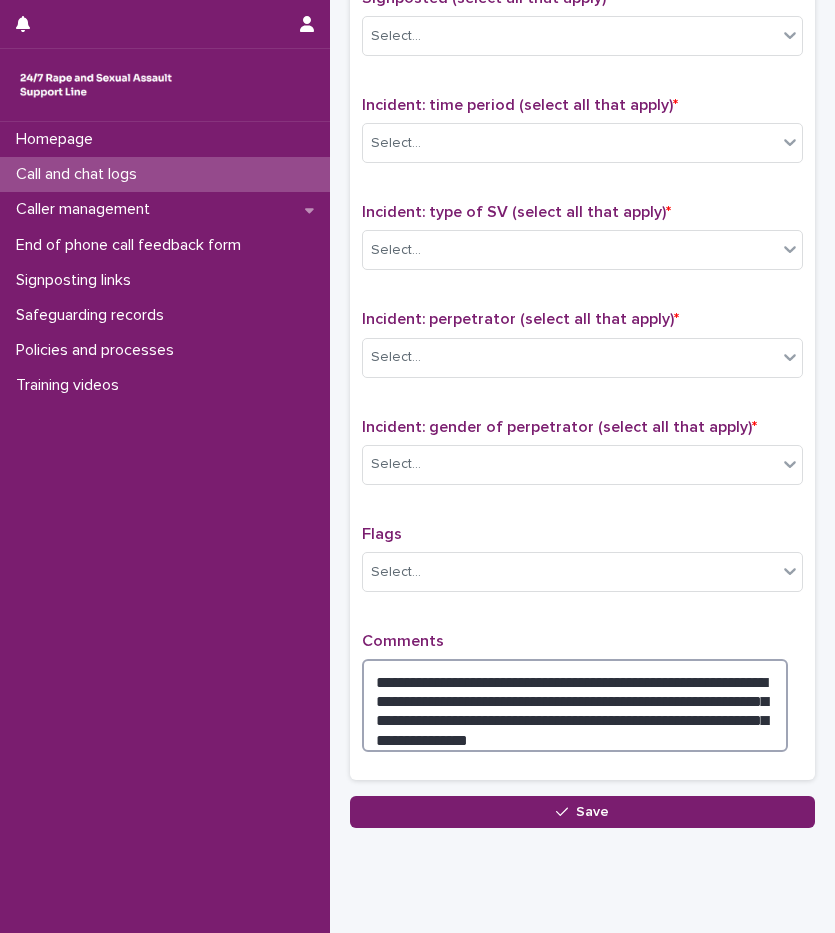 click on "**********" at bounding box center (575, 705) 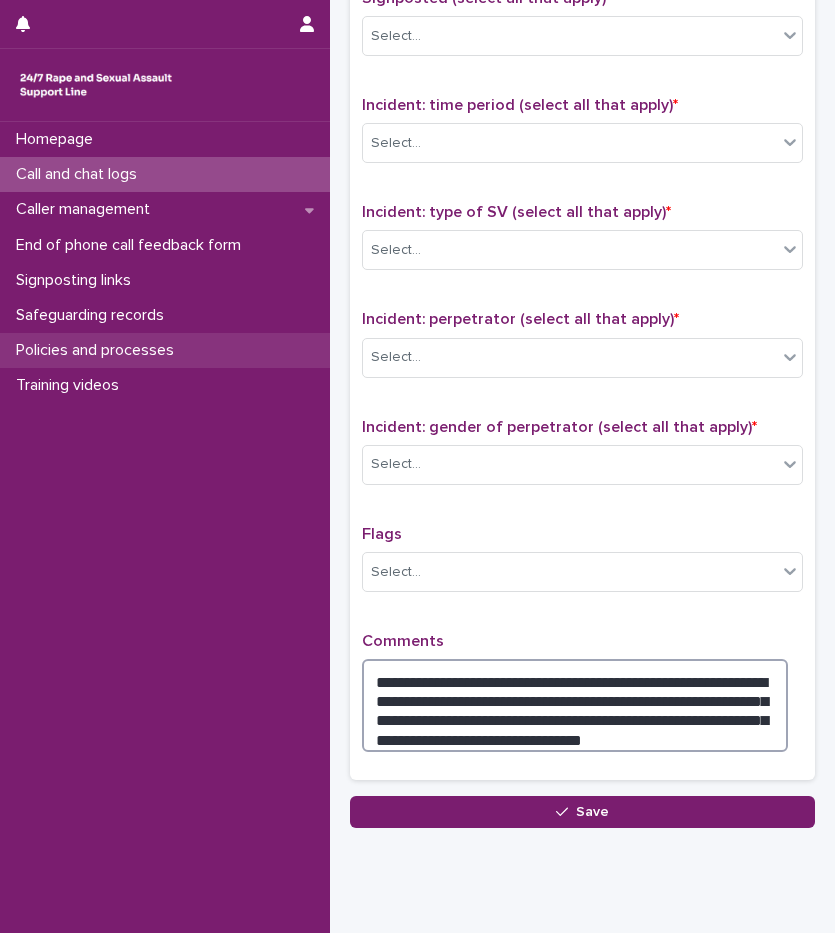 type on "**********" 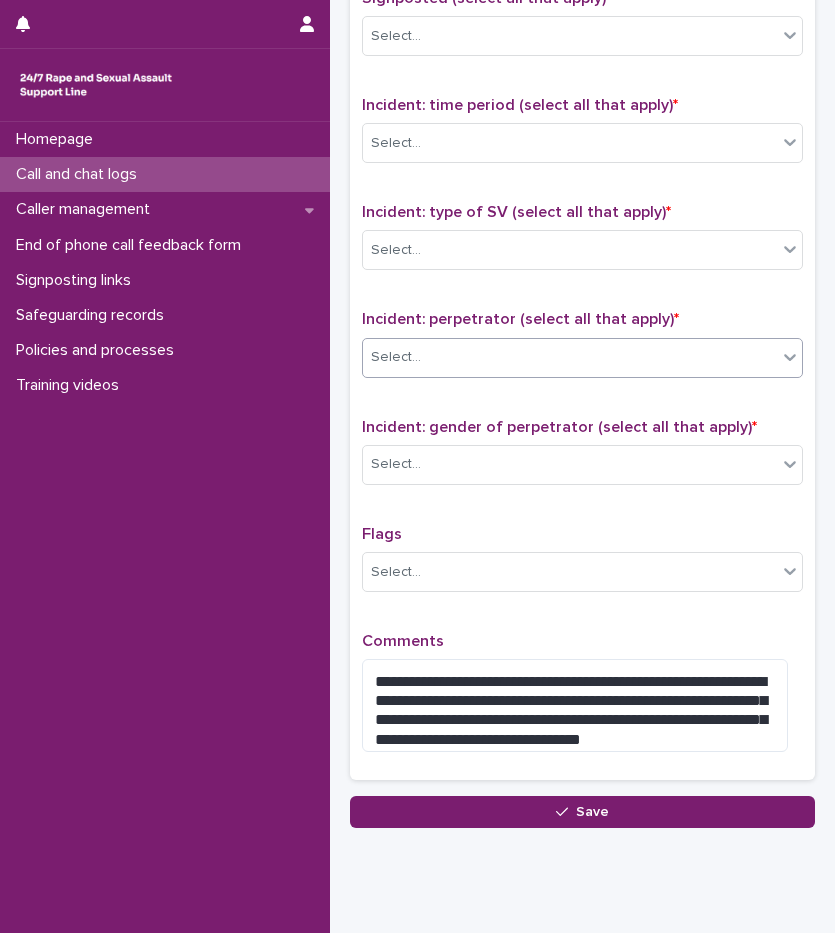 click on "Select..." at bounding box center (570, 357) 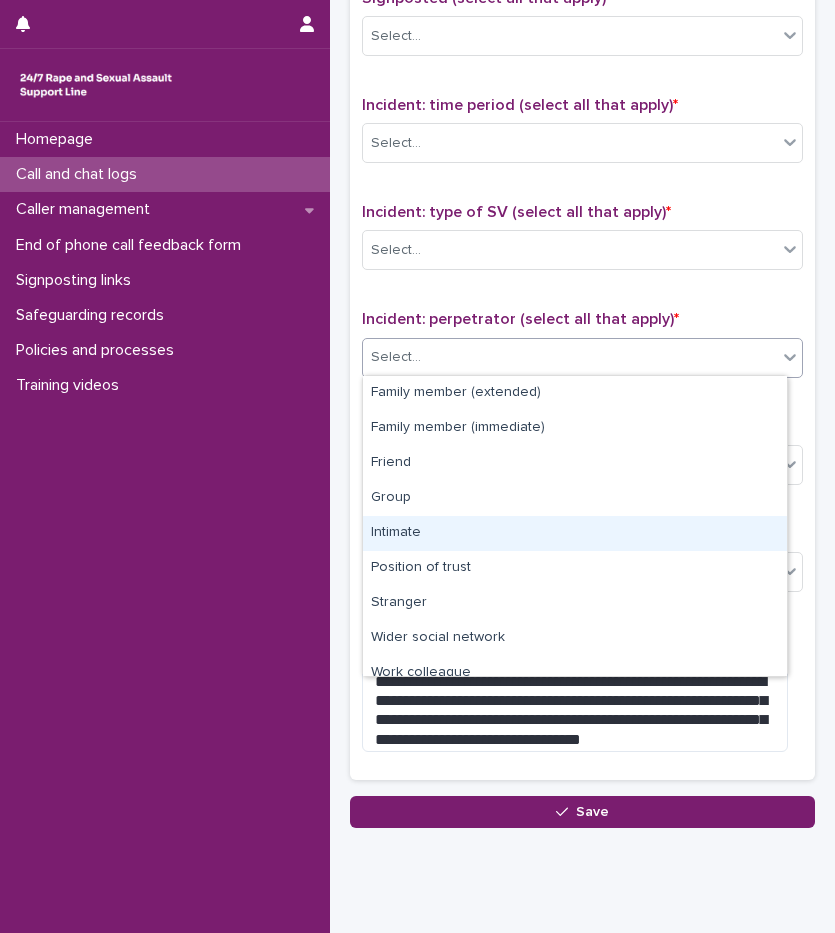 click on "Intimate" at bounding box center [575, 533] 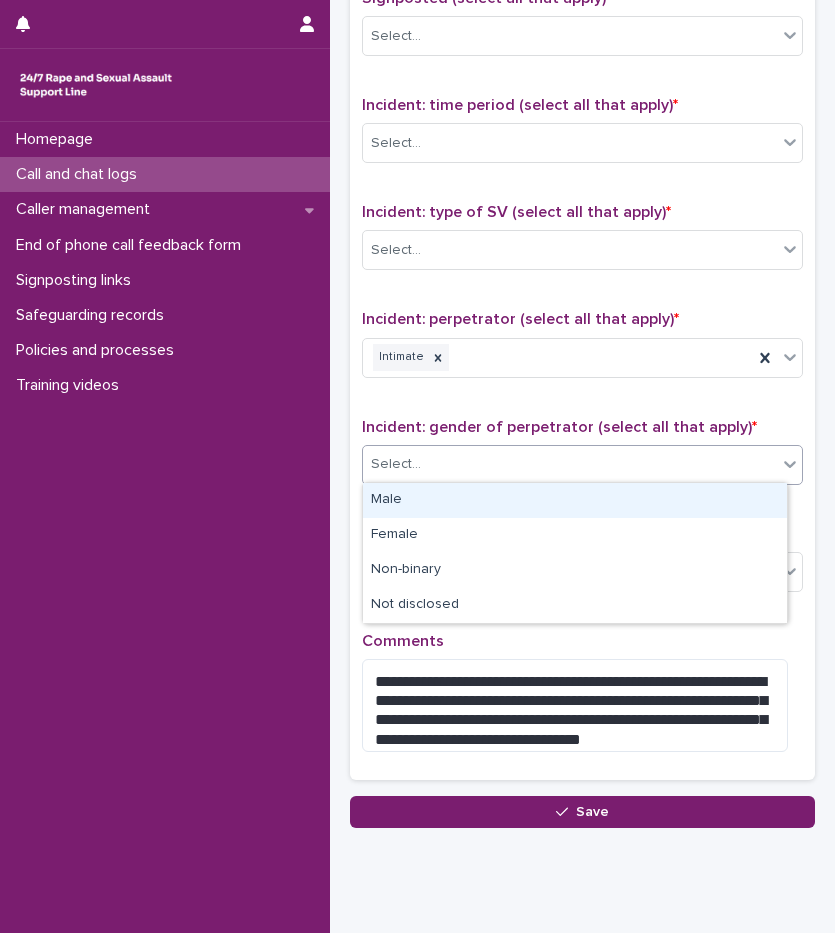 click on "Select..." at bounding box center [396, 464] 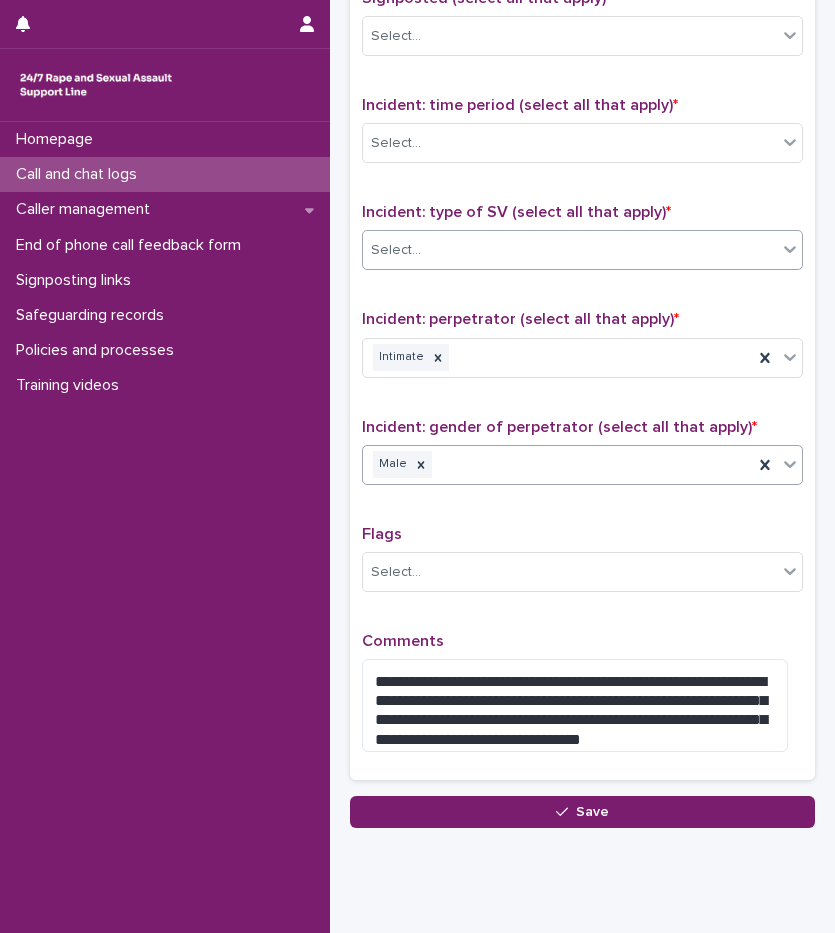click on "Select..." at bounding box center [570, 250] 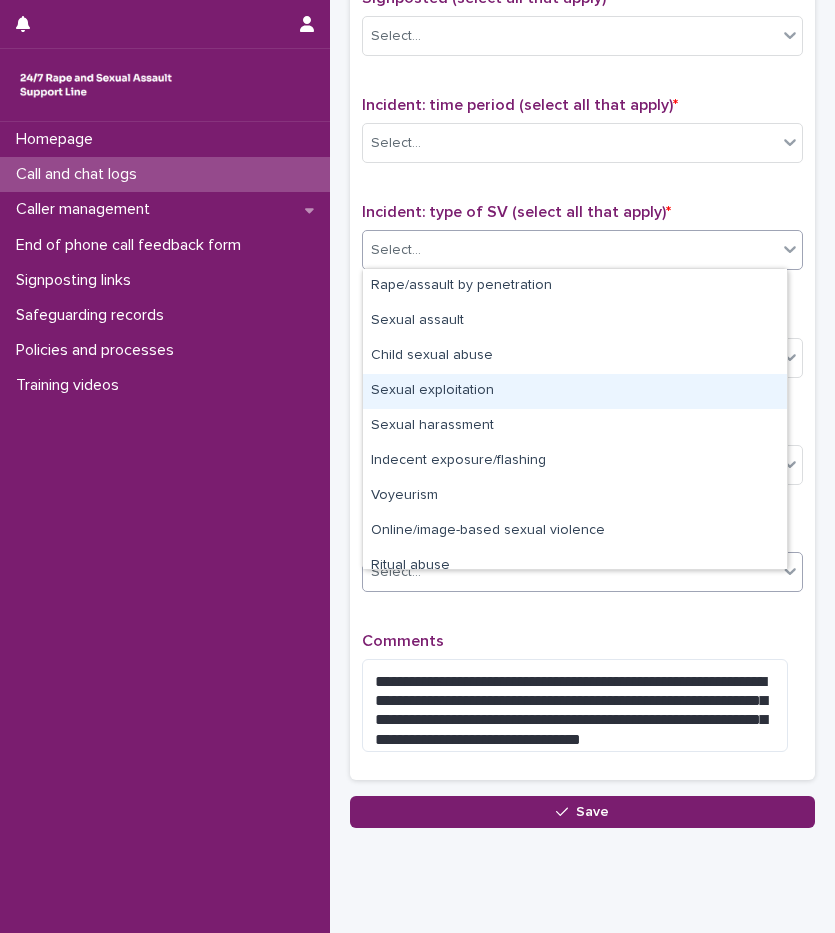 scroll, scrollTop: 50, scrollLeft: 0, axis: vertical 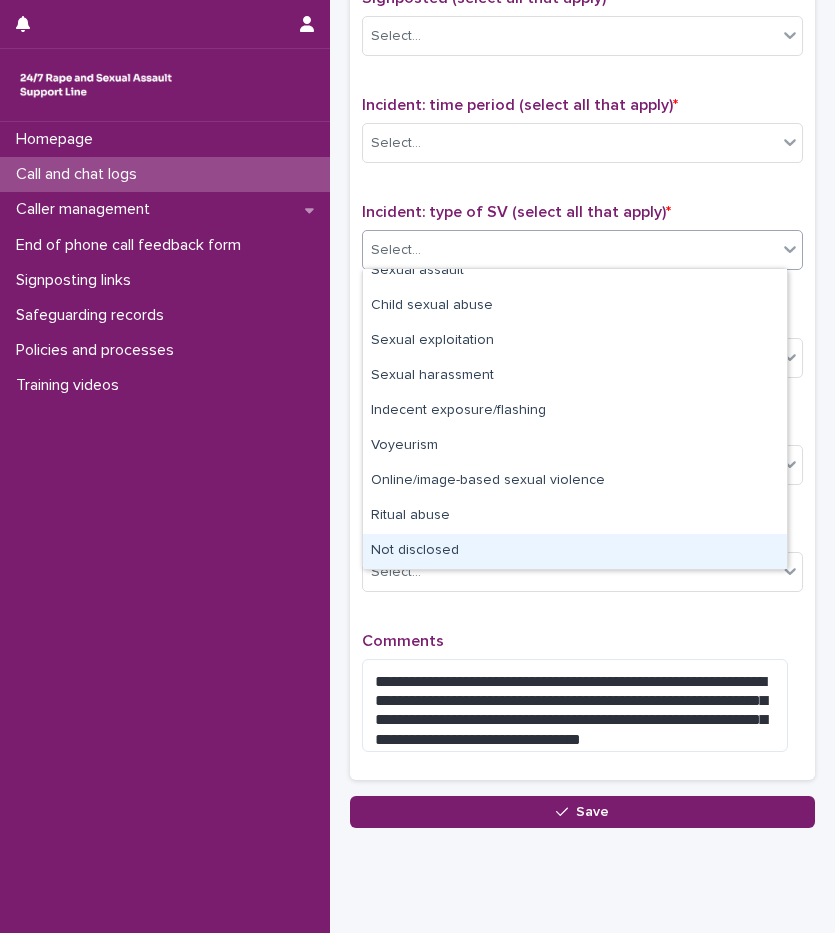 click on "Not disclosed" at bounding box center [575, 551] 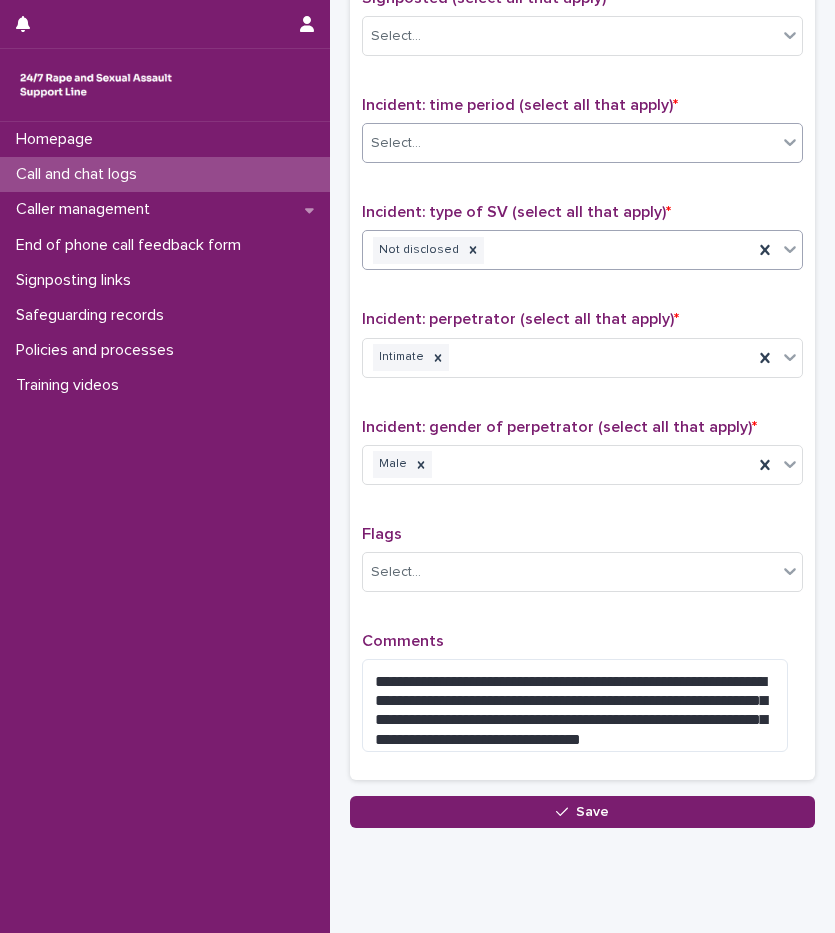 click on "Select..." at bounding box center (570, 143) 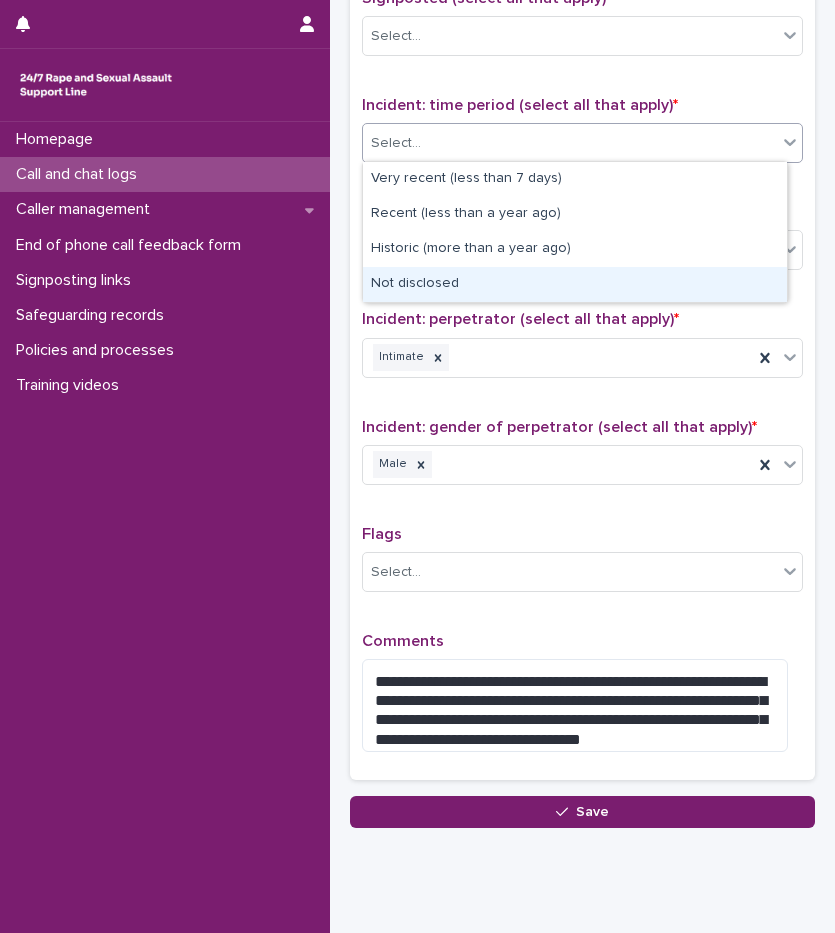 click on "Not disclosed" at bounding box center (575, 284) 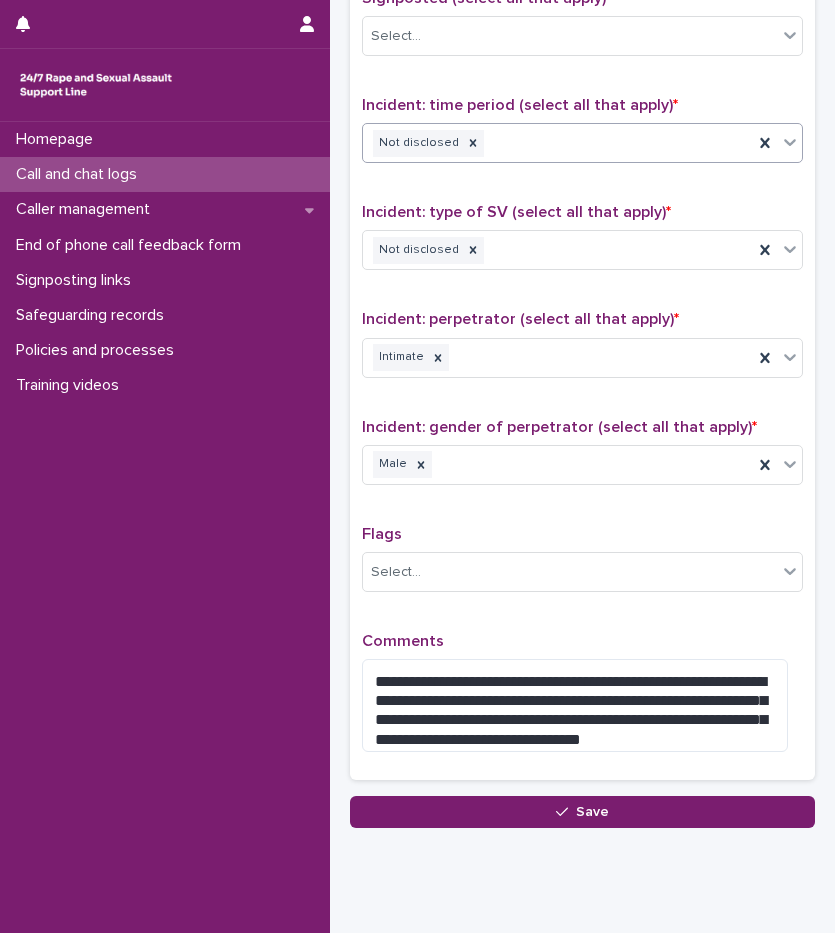 scroll, scrollTop: 960, scrollLeft: 0, axis: vertical 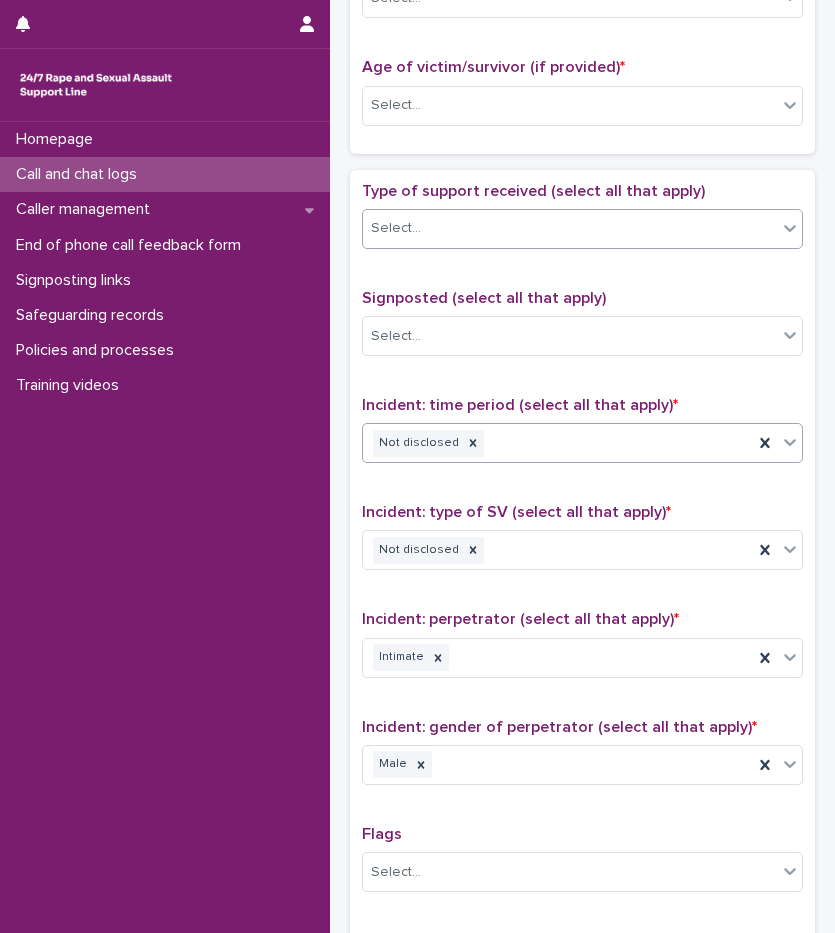 click on "Select..." at bounding box center (570, 228) 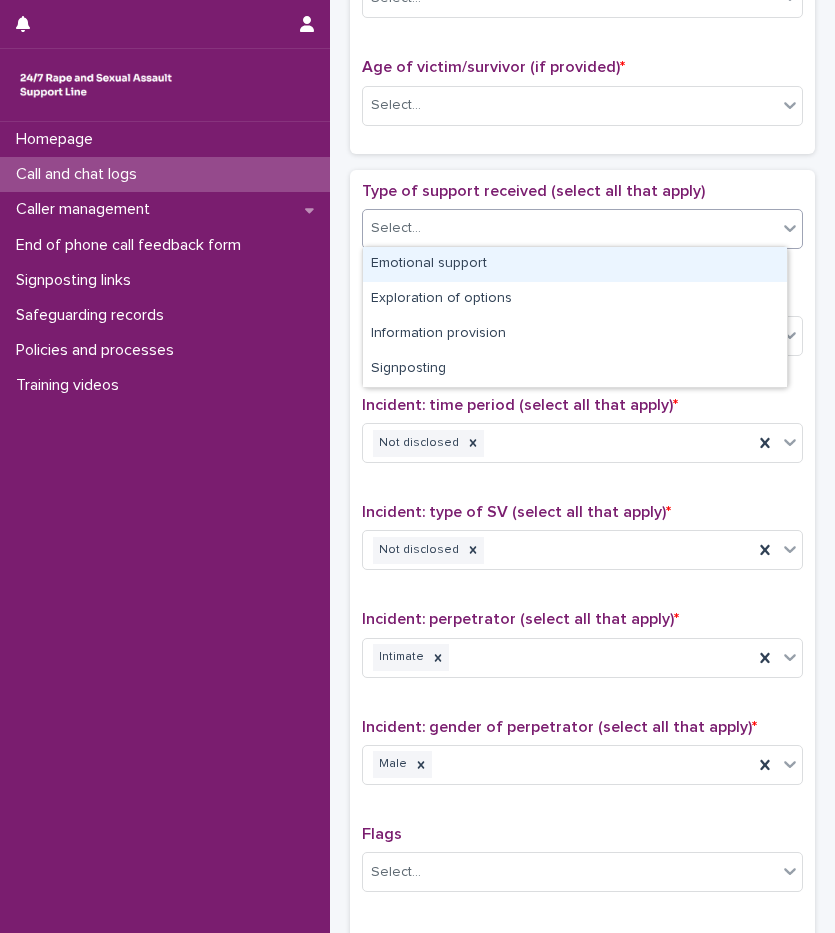 click on "Emotional support" at bounding box center (575, 264) 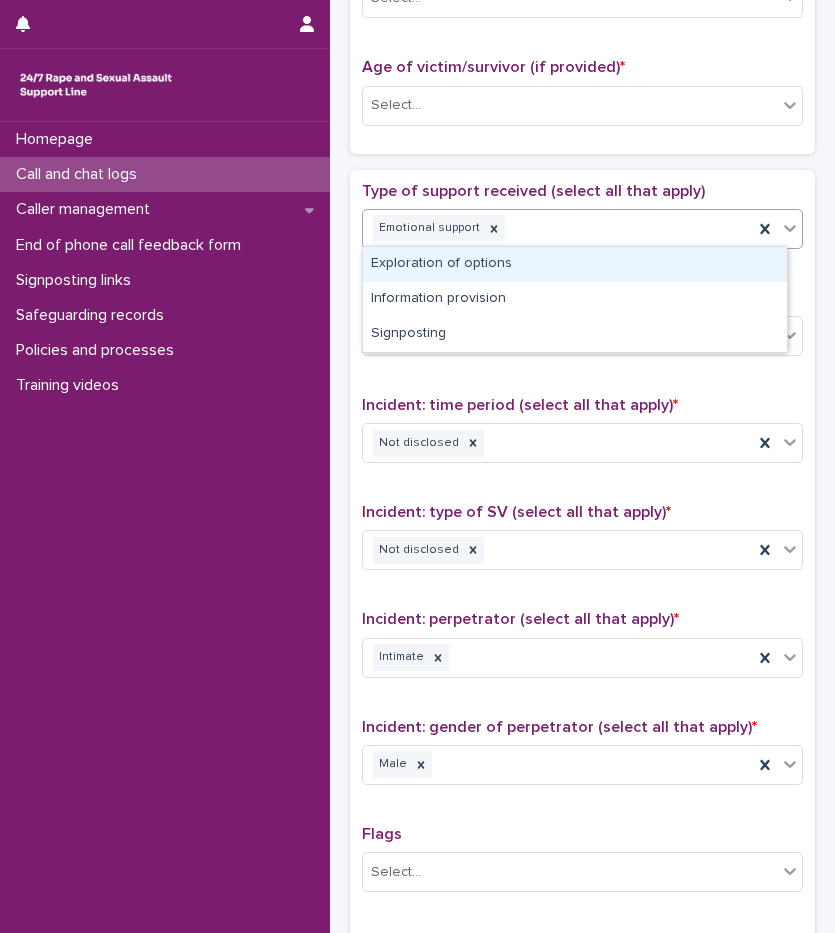 click on "Emotional support" at bounding box center (558, 228) 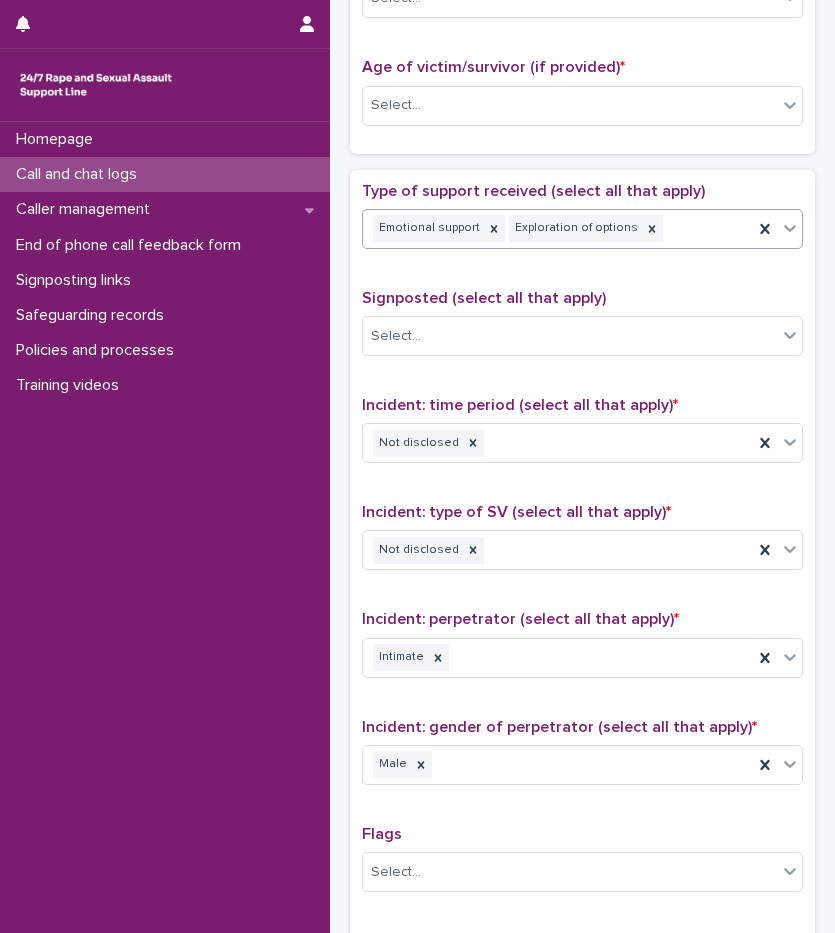 scroll, scrollTop: 660, scrollLeft: 0, axis: vertical 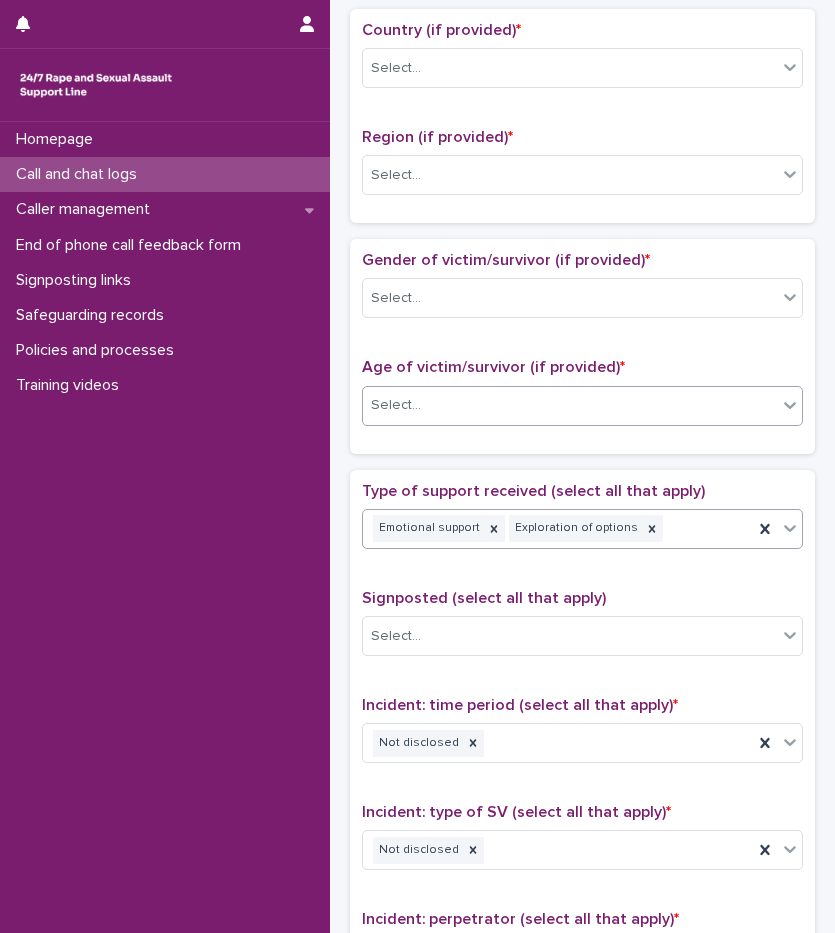 click on "Select..." at bounding box center (570, 405) 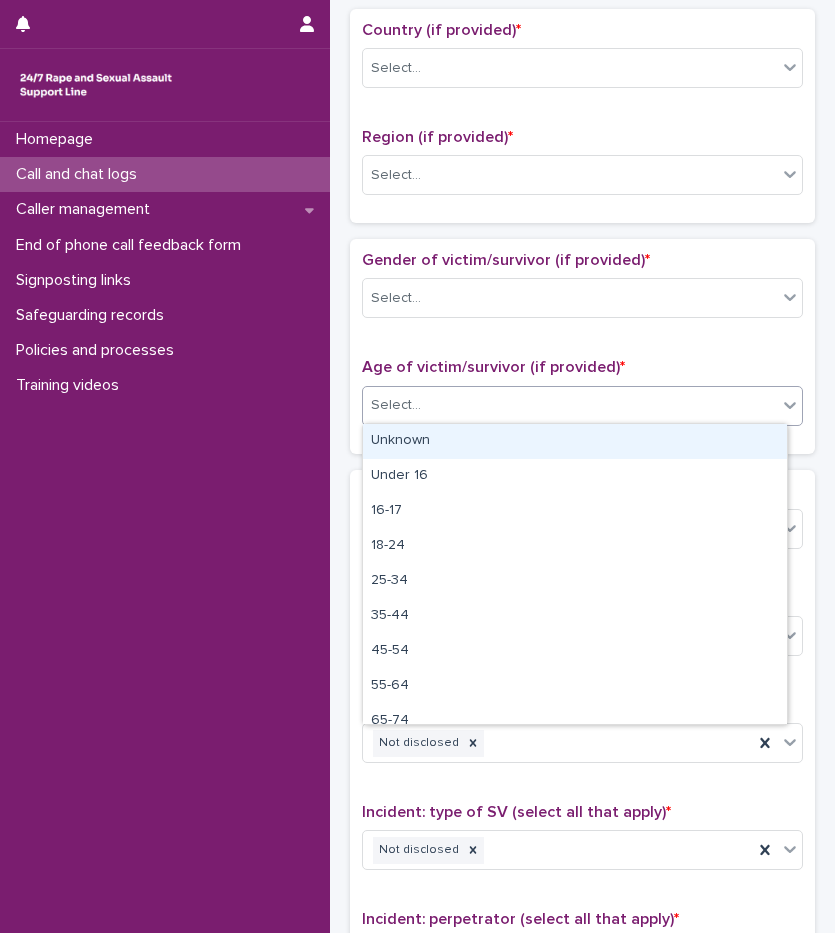 click on "Unknown" at bounding box center [575, 441] 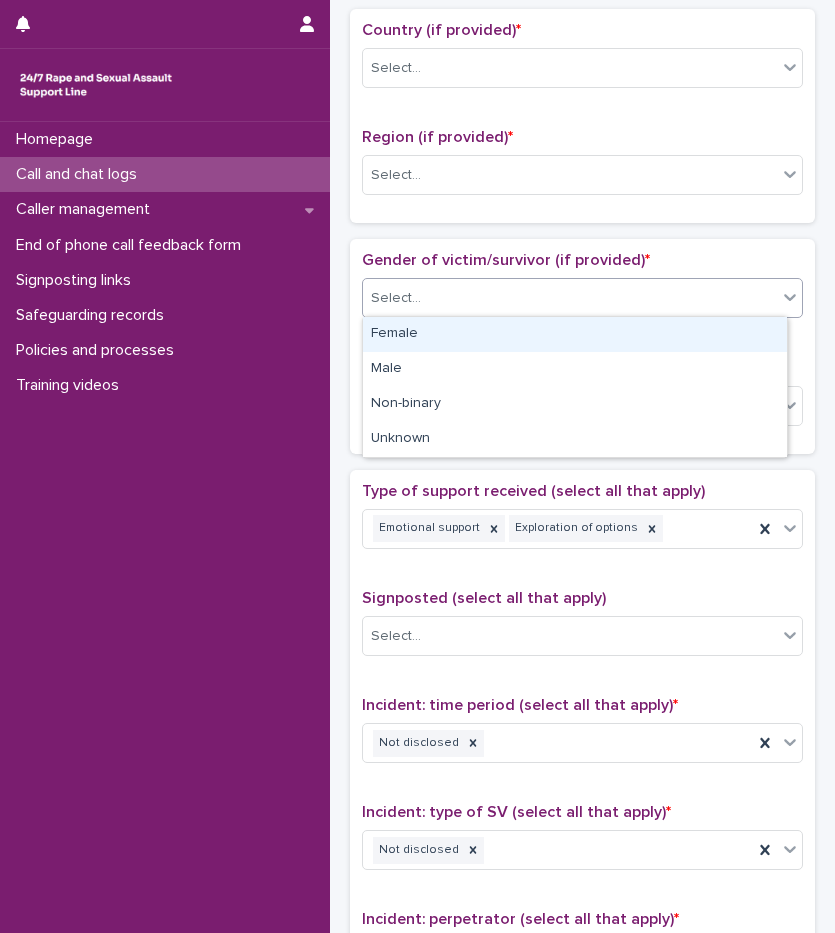 click on "Select..." at bounding box center (570, 298) 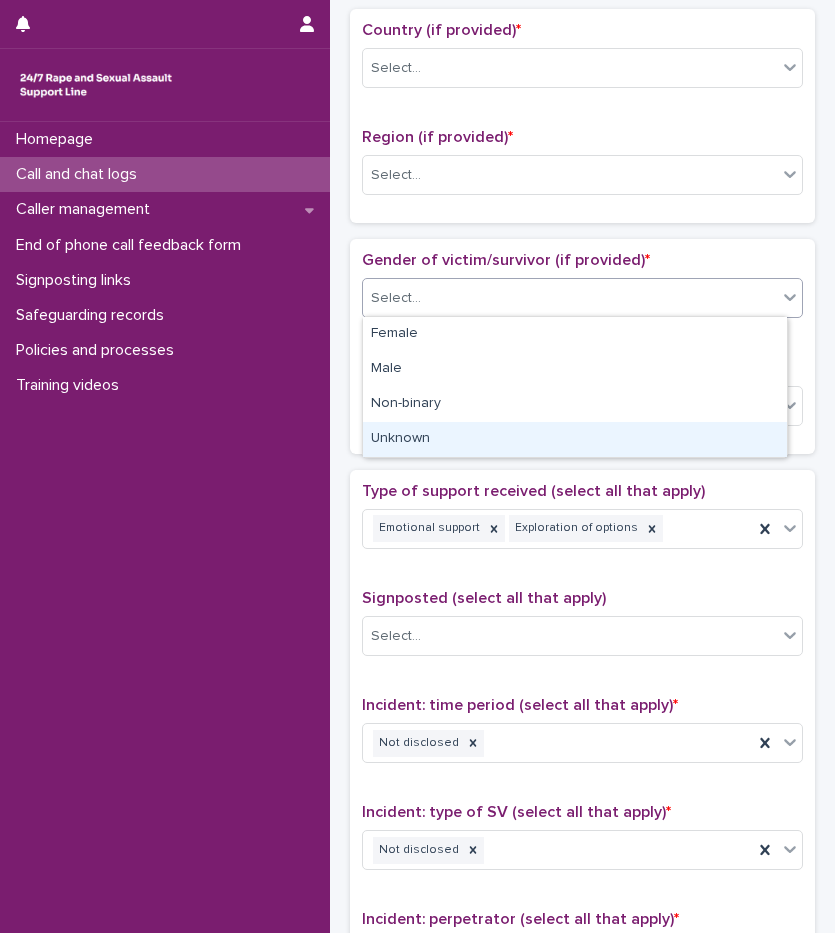 click on "Unknown" at bounding box center [575, 439] 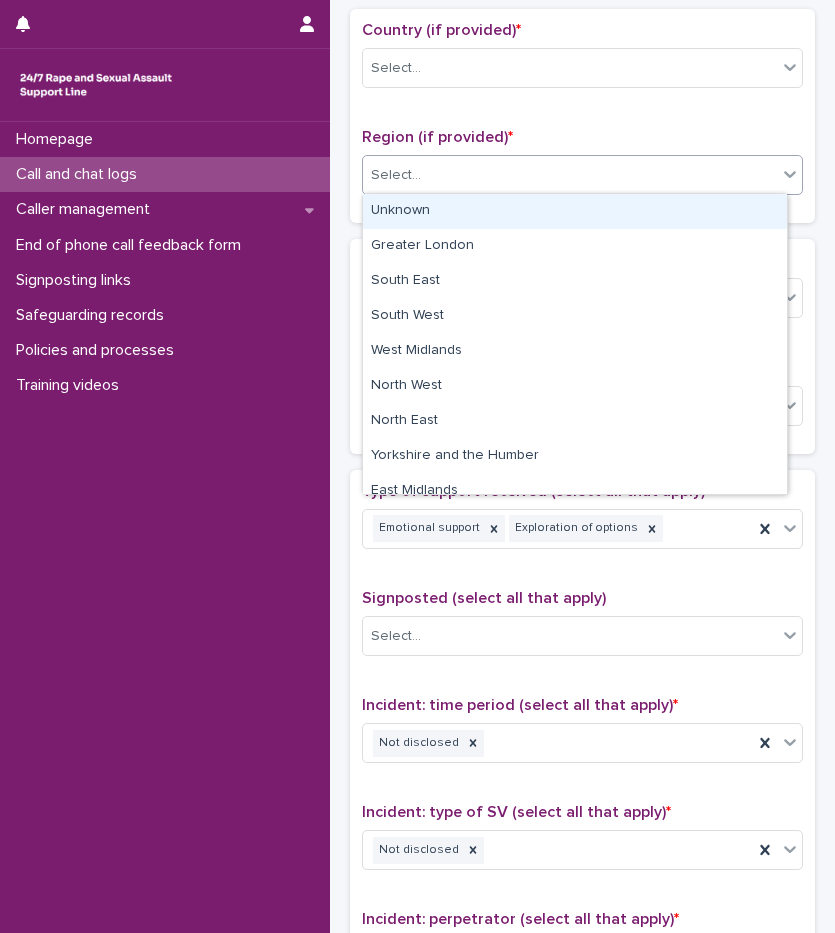 click on "Select..." at bounding box center (570, 175) 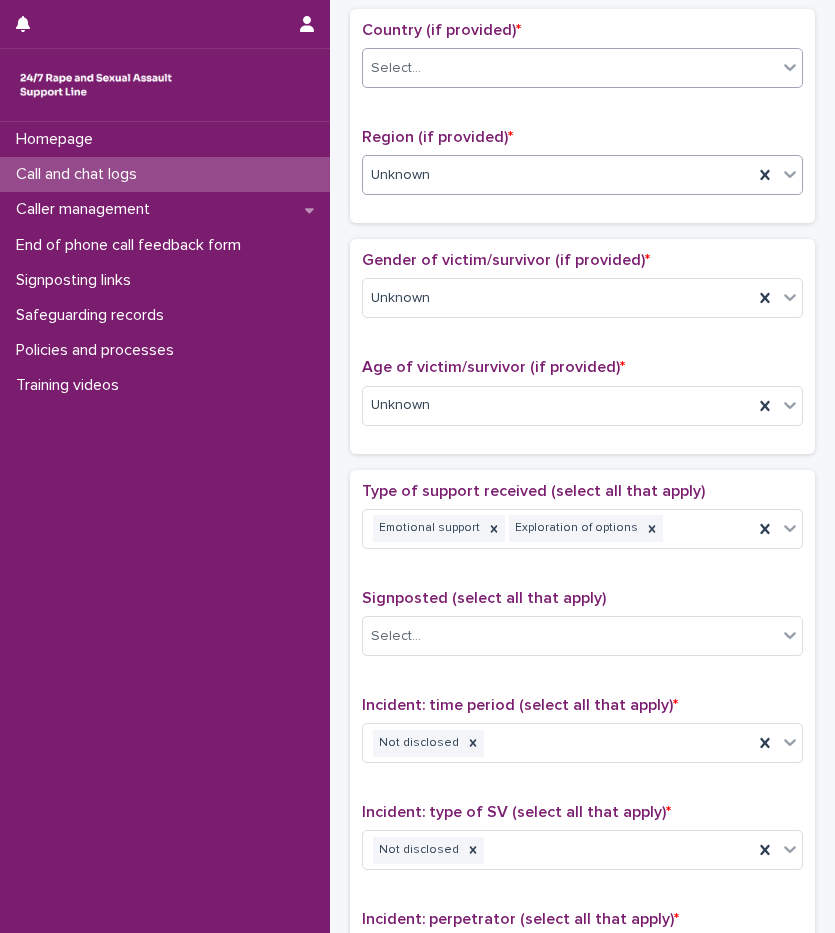 click on "Select..." at bounding box center (396, 68) 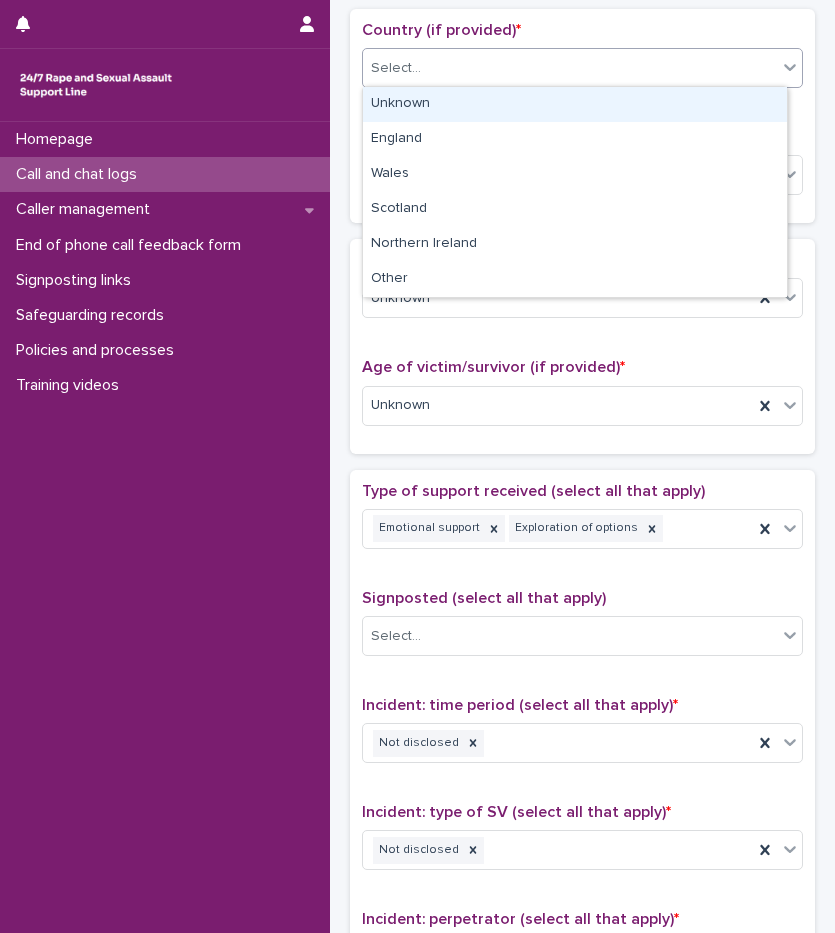 click on "Unknown" at bounding box center [575, 104] 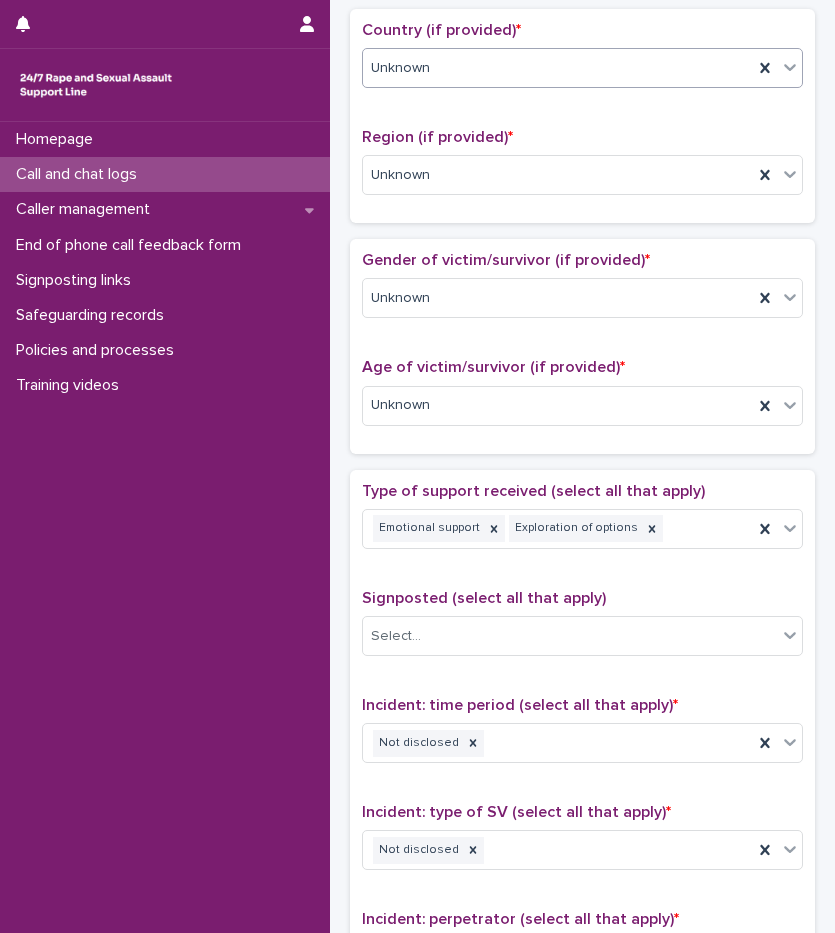 scroll, scrollTop: 460, scrollLeft: 0, axis: vertical 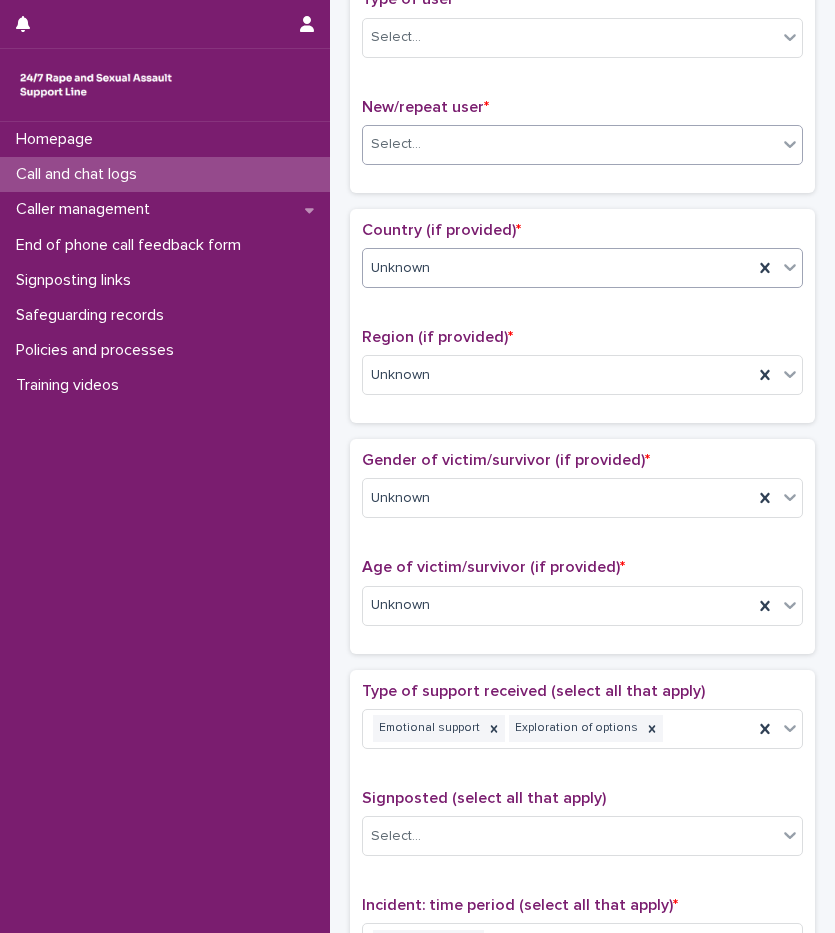 click on "Select..." at bounding box center [582, 145] 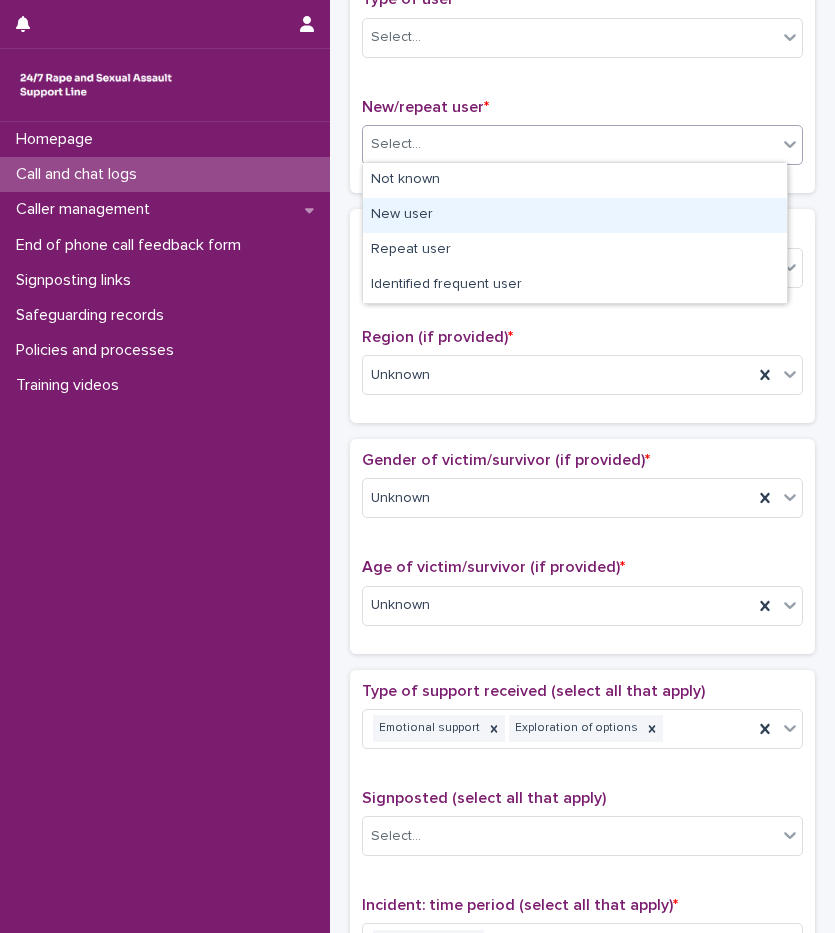 click on "New user" at bounding box center (575, 215) 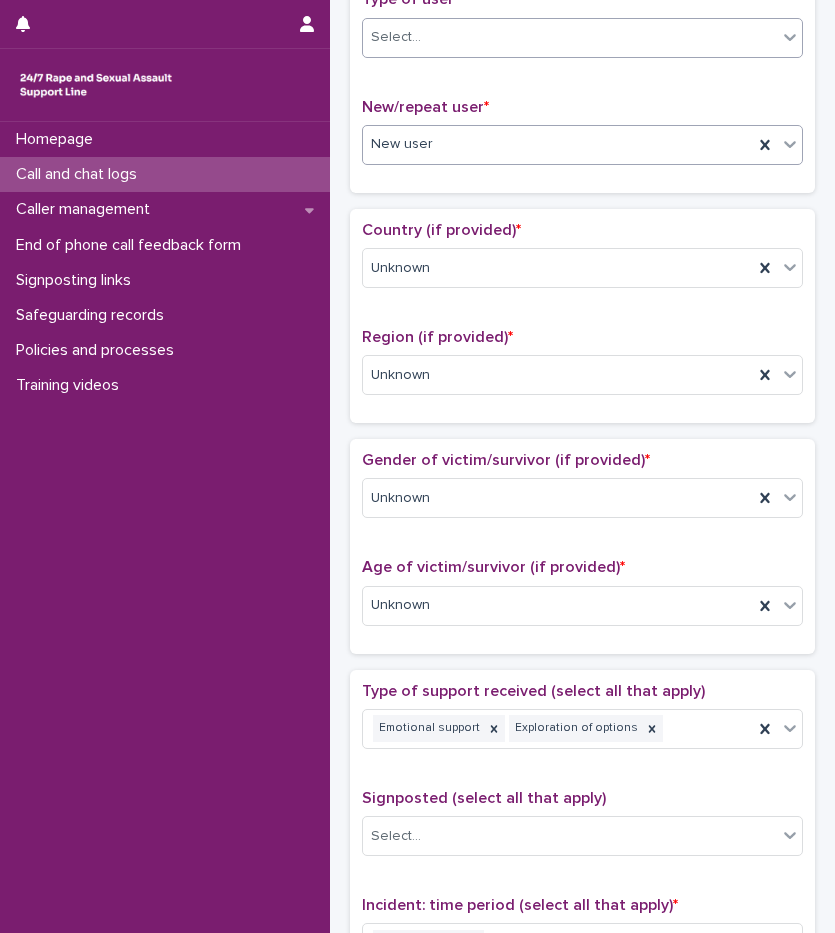 click on "Select..." at bounding box center [570, 37] 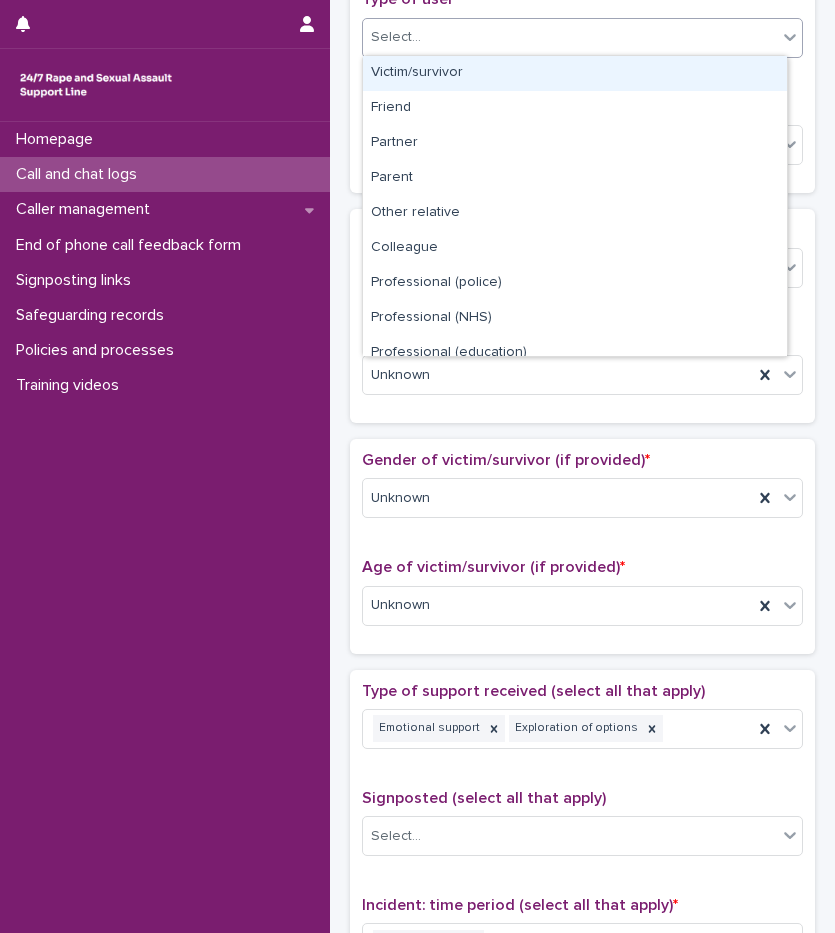 click on "Victim/survivor" at bounding box center (575, 73) 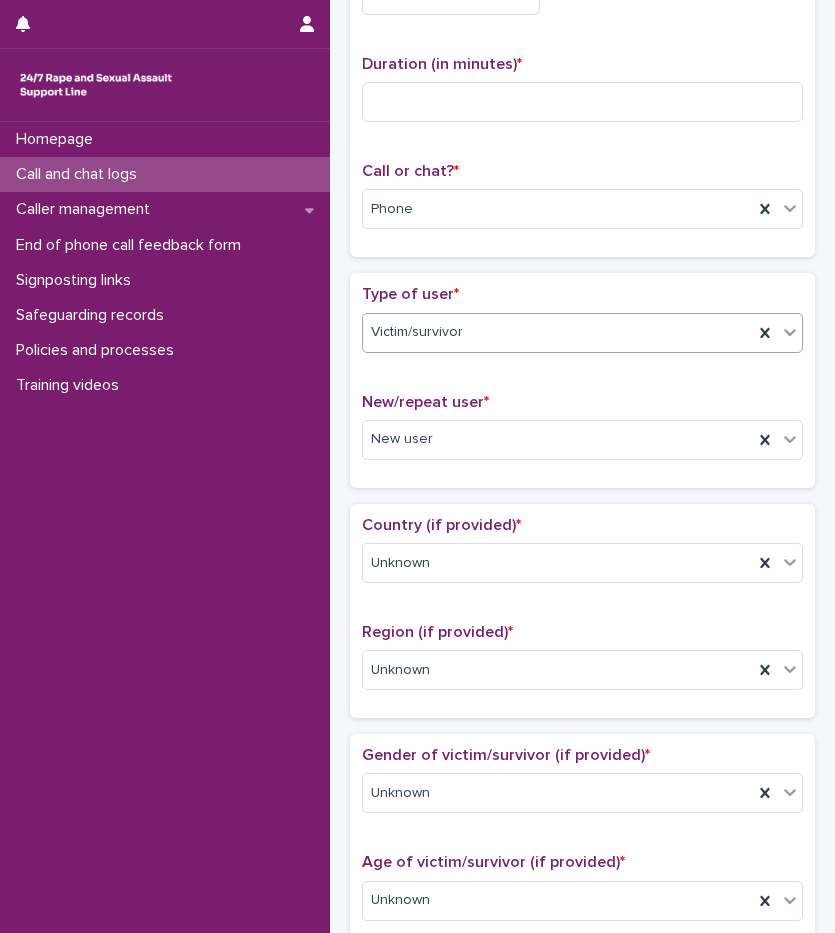 scroll, scrollTop: 160, scrollLeft: 0, axis: vertical 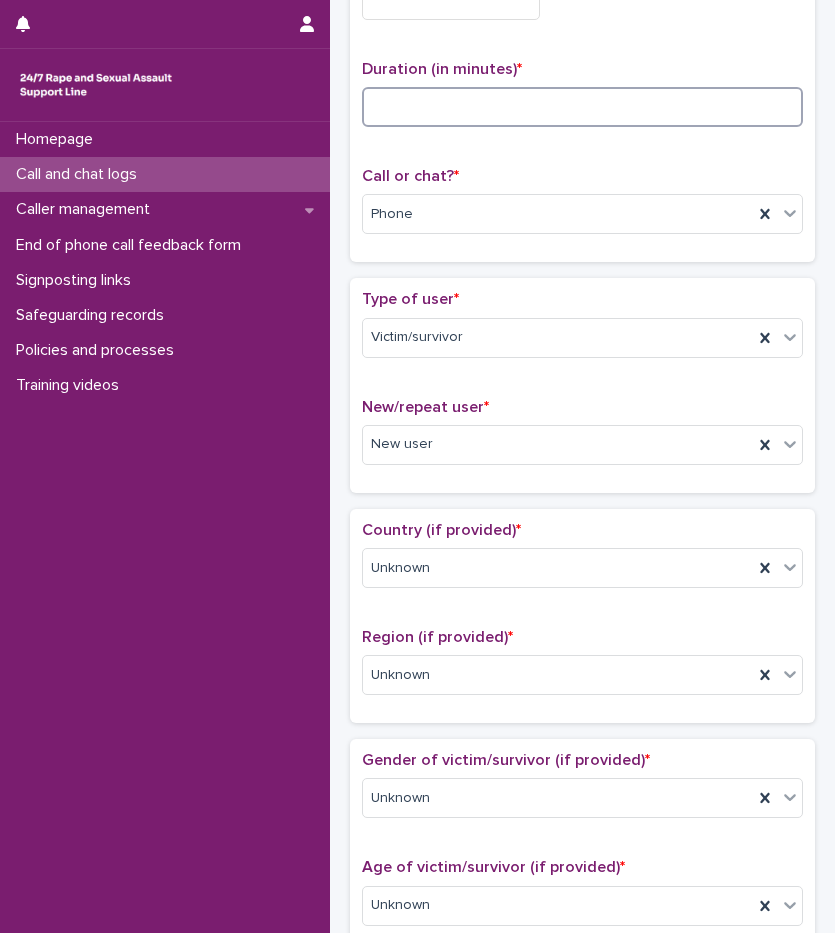 click at bounding box center (582, 107) 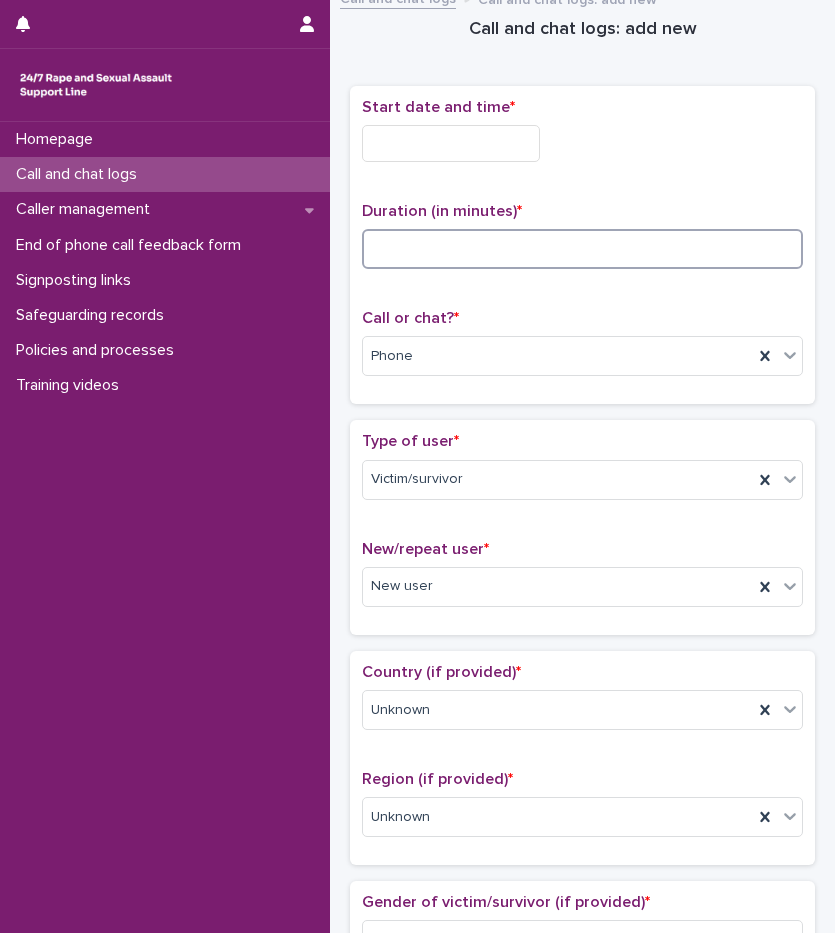 scroll, scrollTop: 0, scrollLeft: 0, axis: both 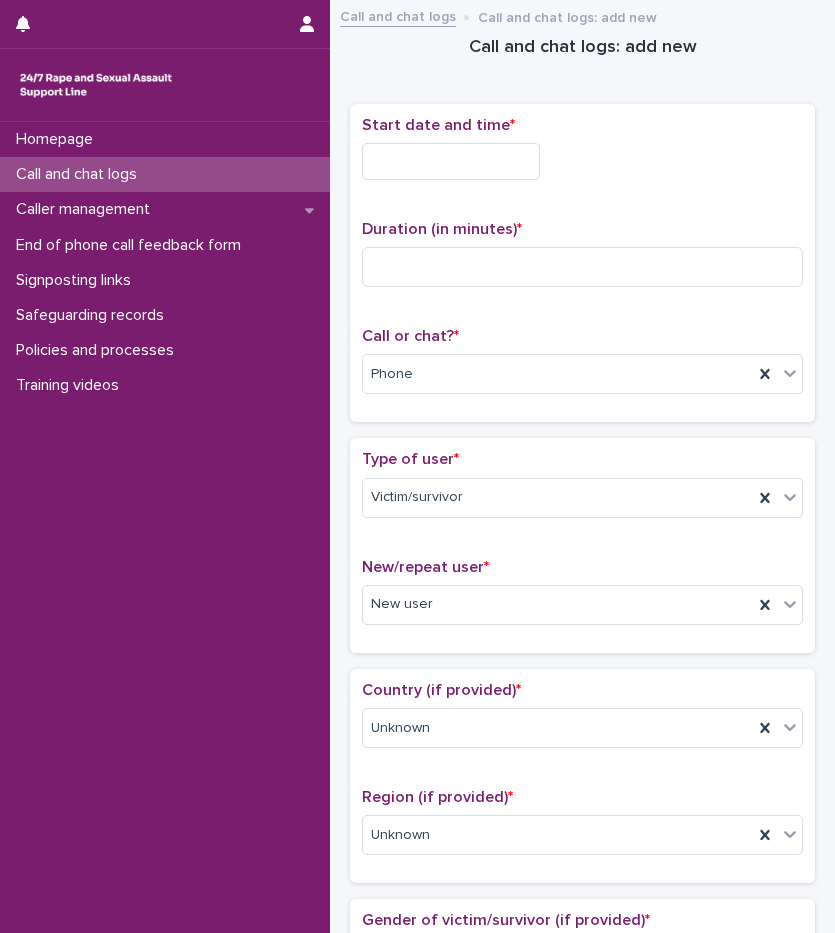 click at bounding box center (451, 161) 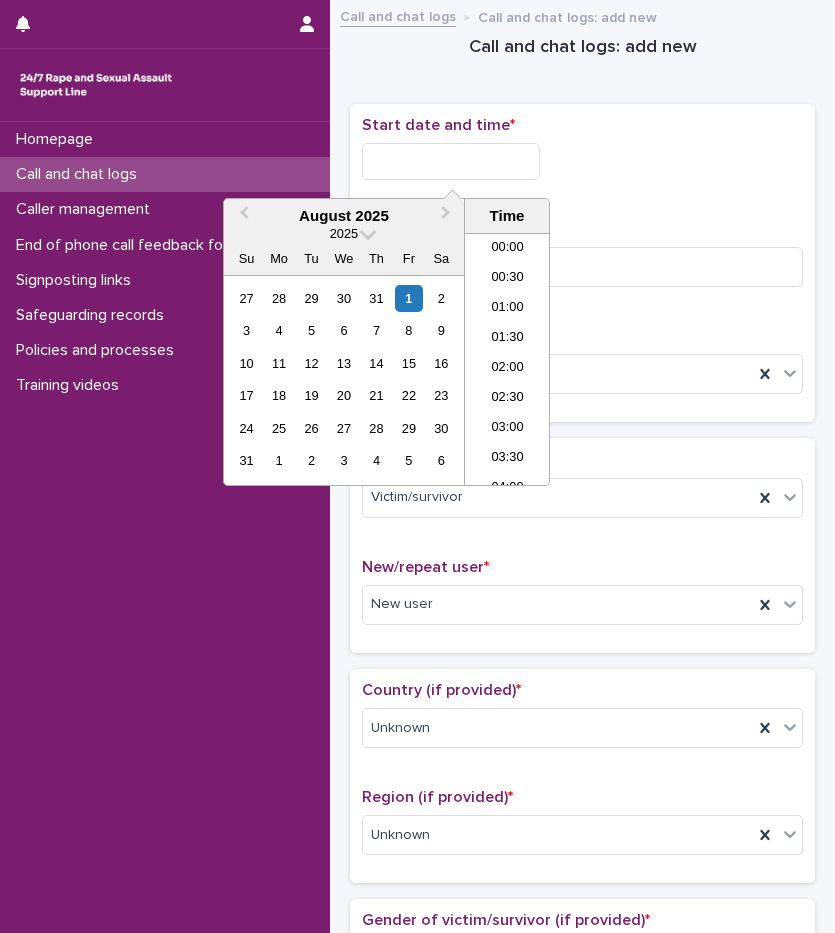 scroll, scrollTop: 1150, scrollLeft: 0, axis: vertical 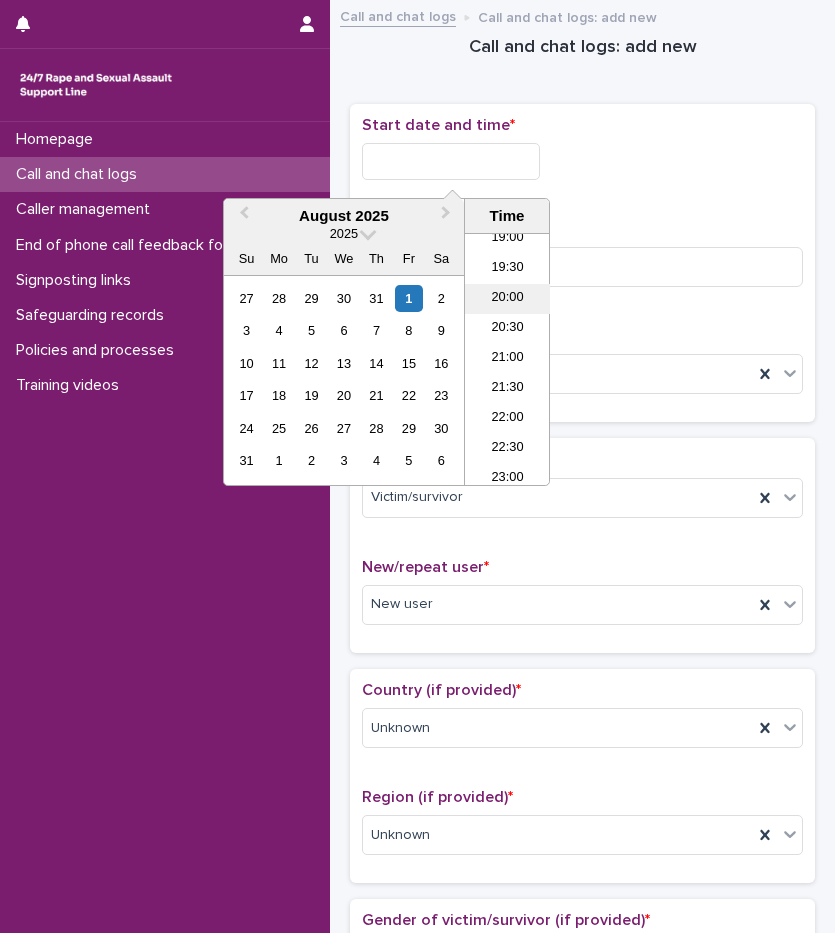 click on "20:00" at bounding box center (507, 299) 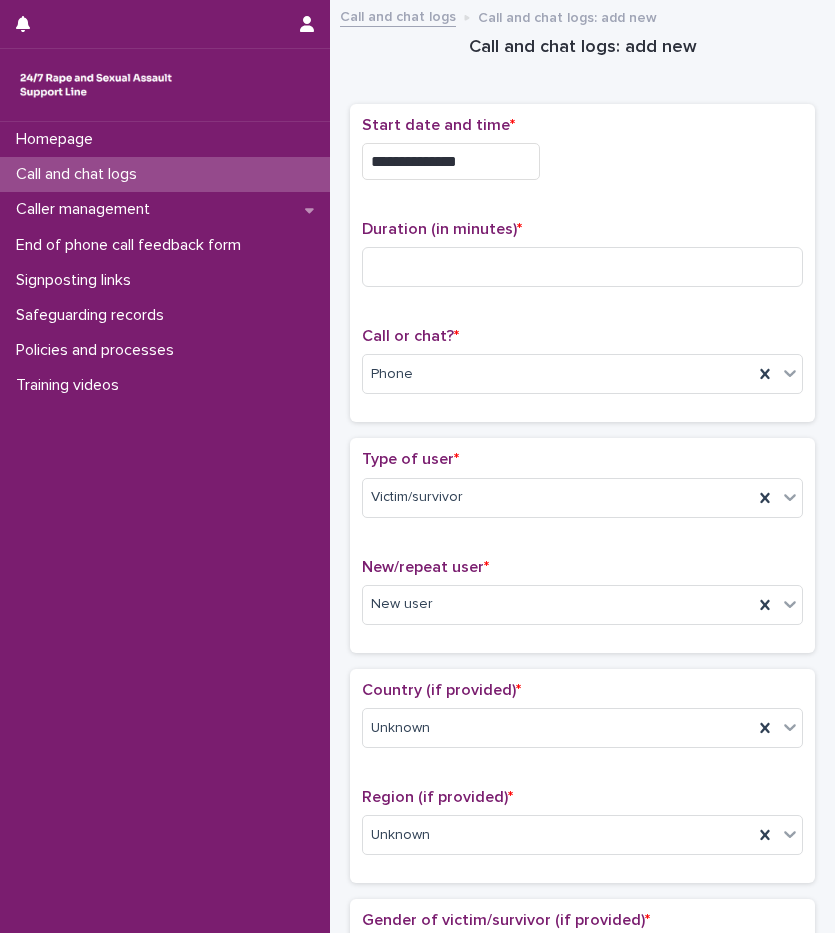 click on "**********" at bounding box center [451, 161] 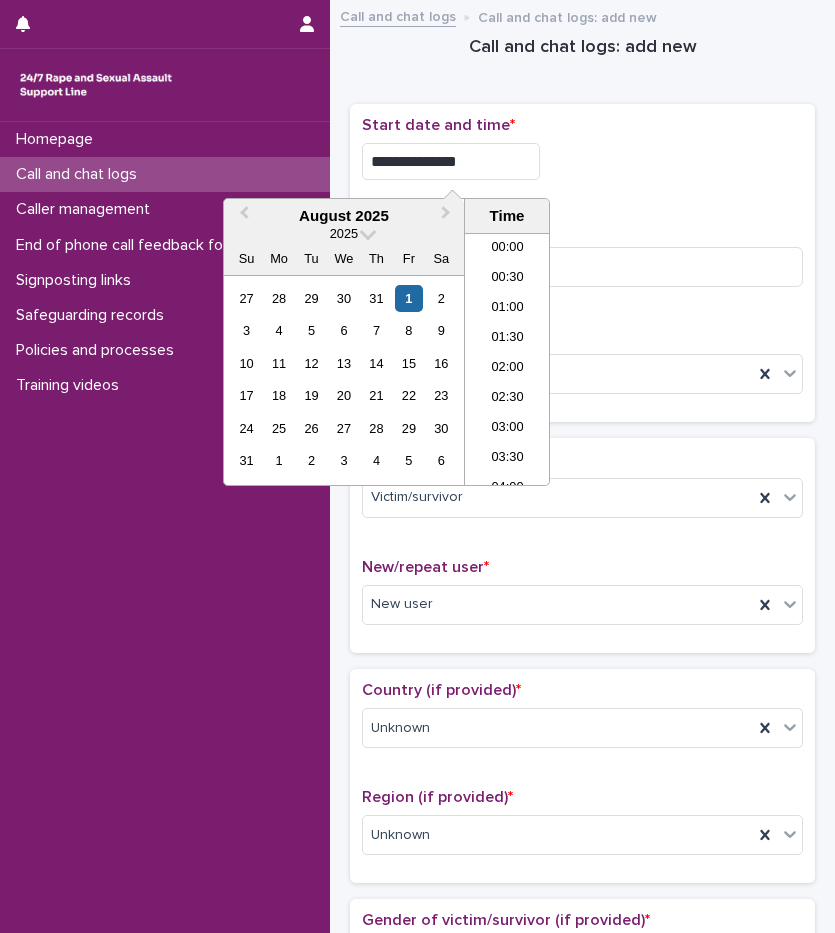 scroll, scrollTop: 1090, scrollLeft: 0, axis: vertical 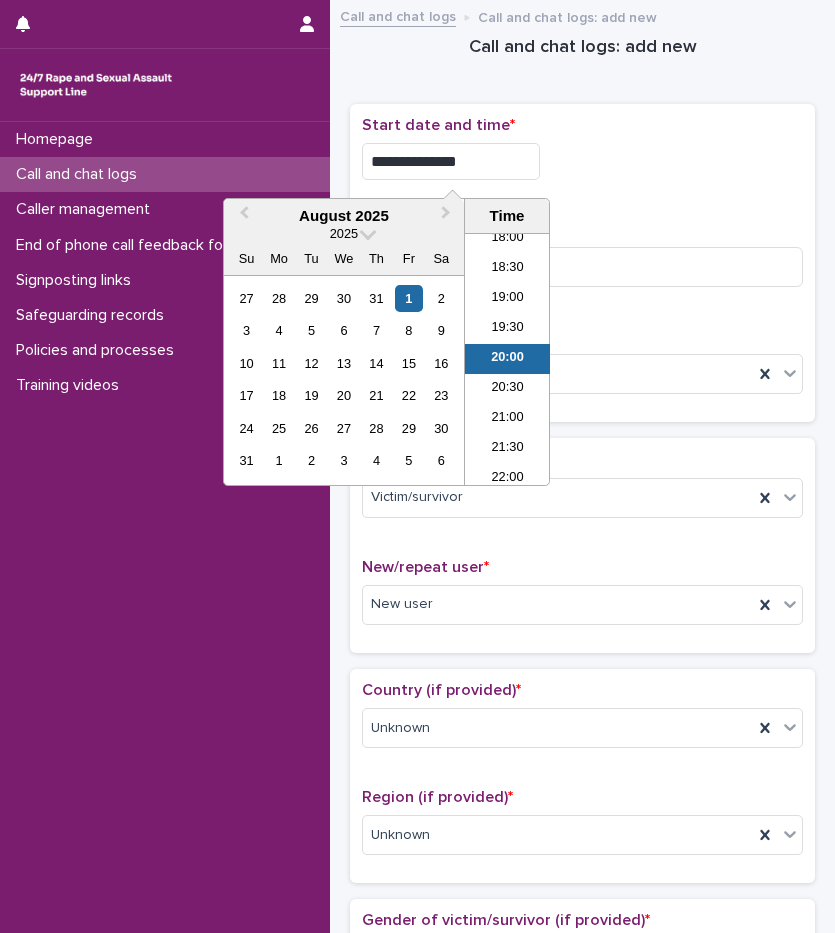 click on "**********" at bounding box center (451, 161) 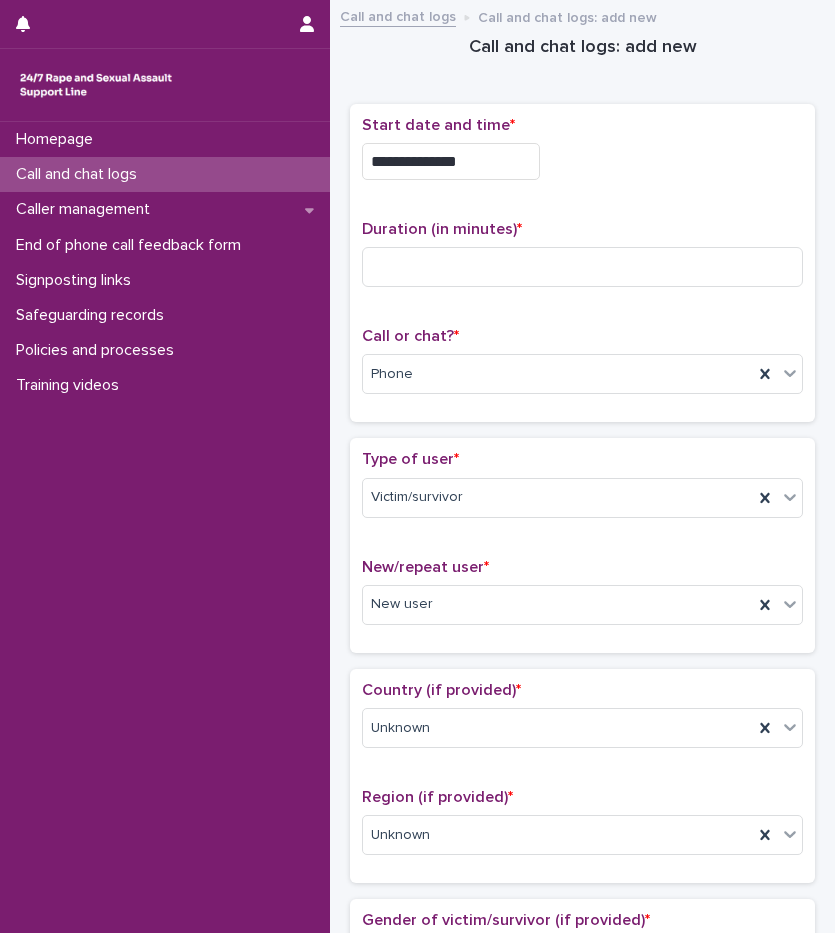 click on "**********" at bounding box center [582, 161] 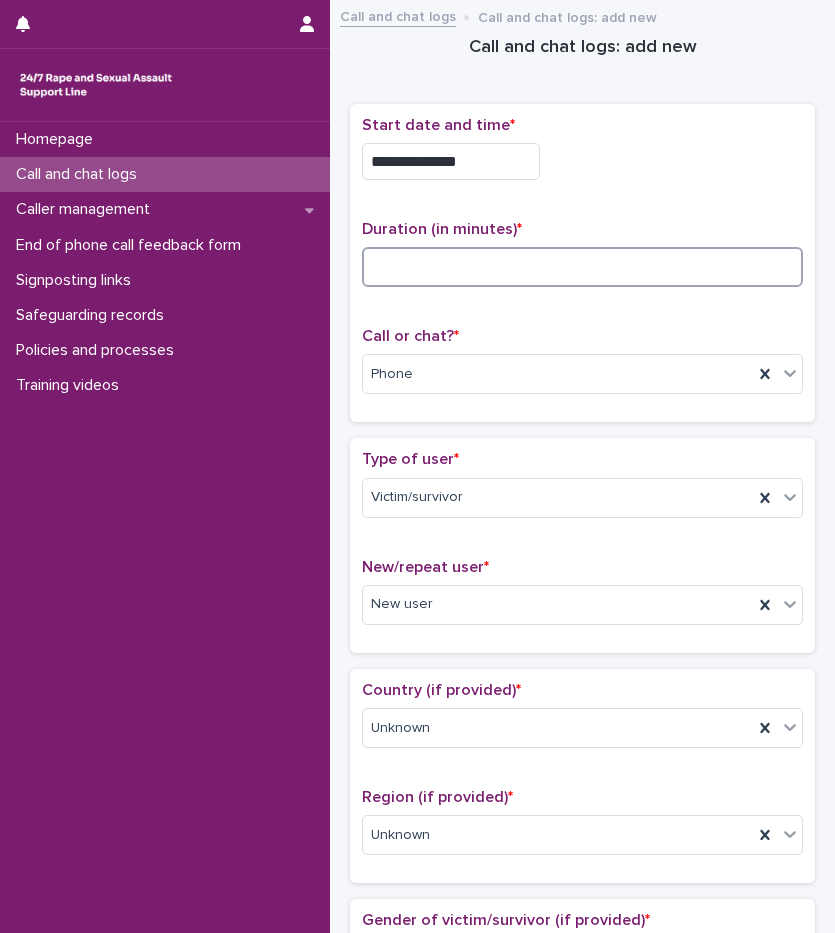 click at bounding box center [582, 267] 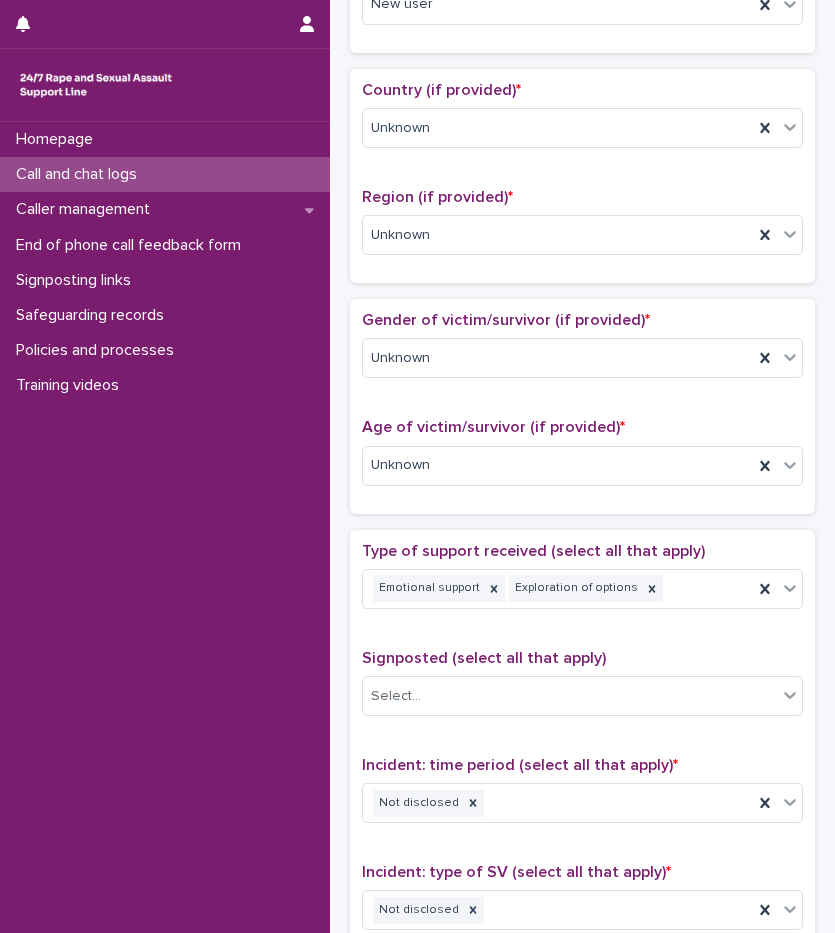 scroll, scrollTop: 1300, scrollLeft: 0, axis: vertical 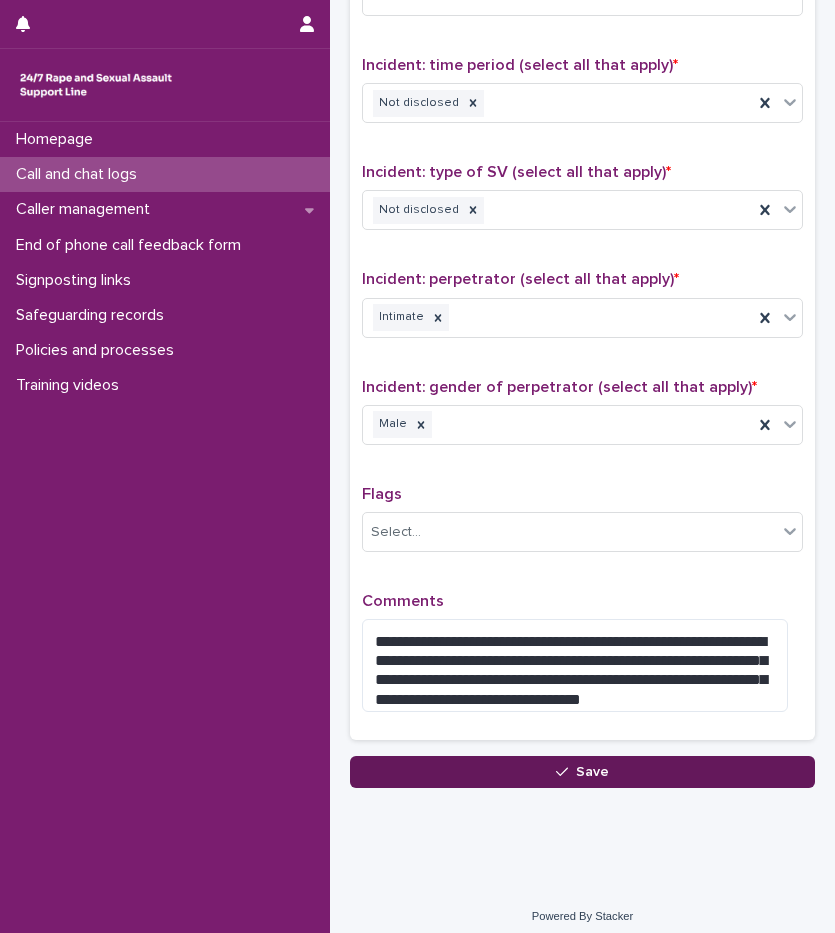type on "**" 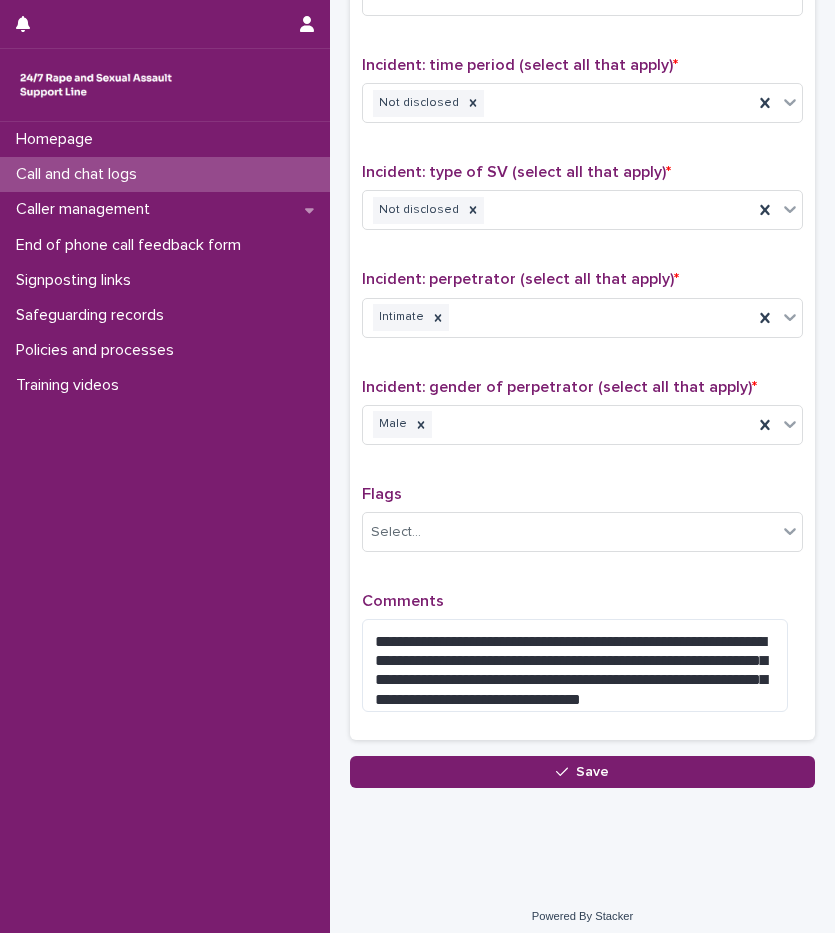 click on "Save" at bounding box center [582, 772] 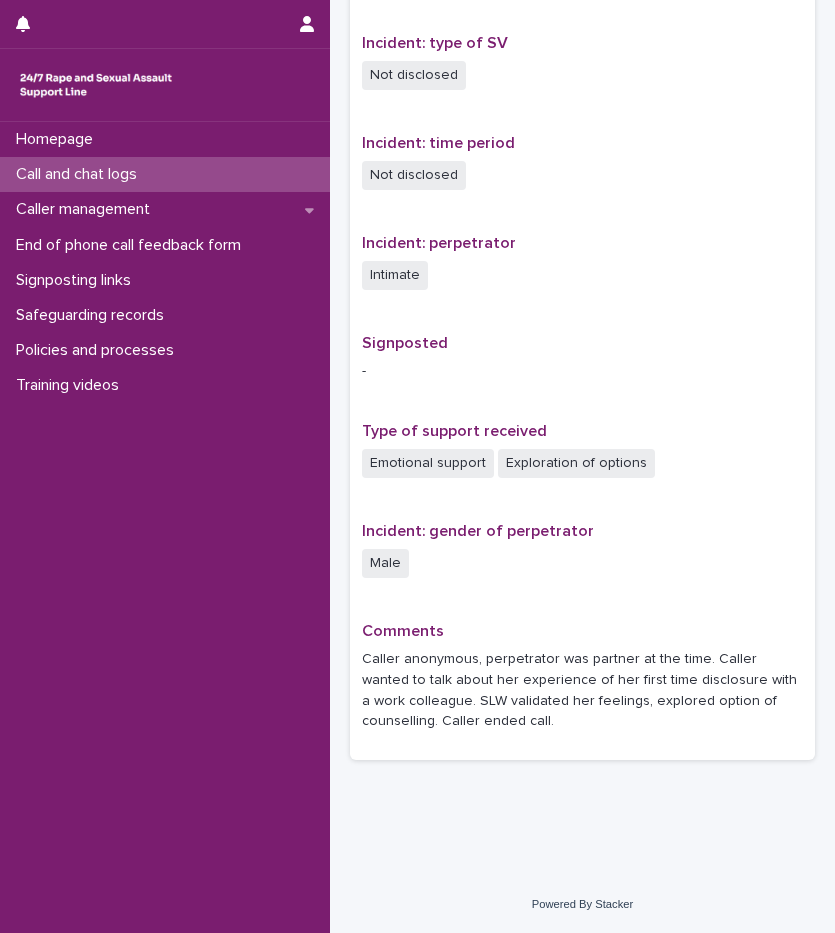 scroll, scrollTop: 0, scrollLeft: 0, axis: both 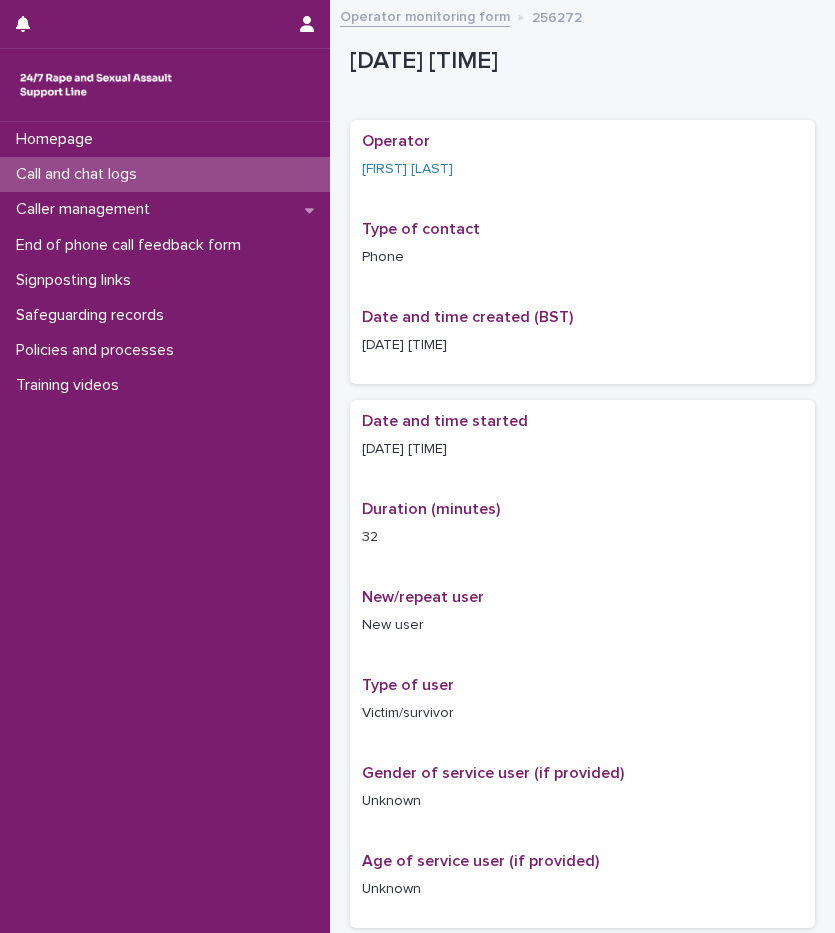 click on "Call and chat logs" at bounding box center [165, 174] 